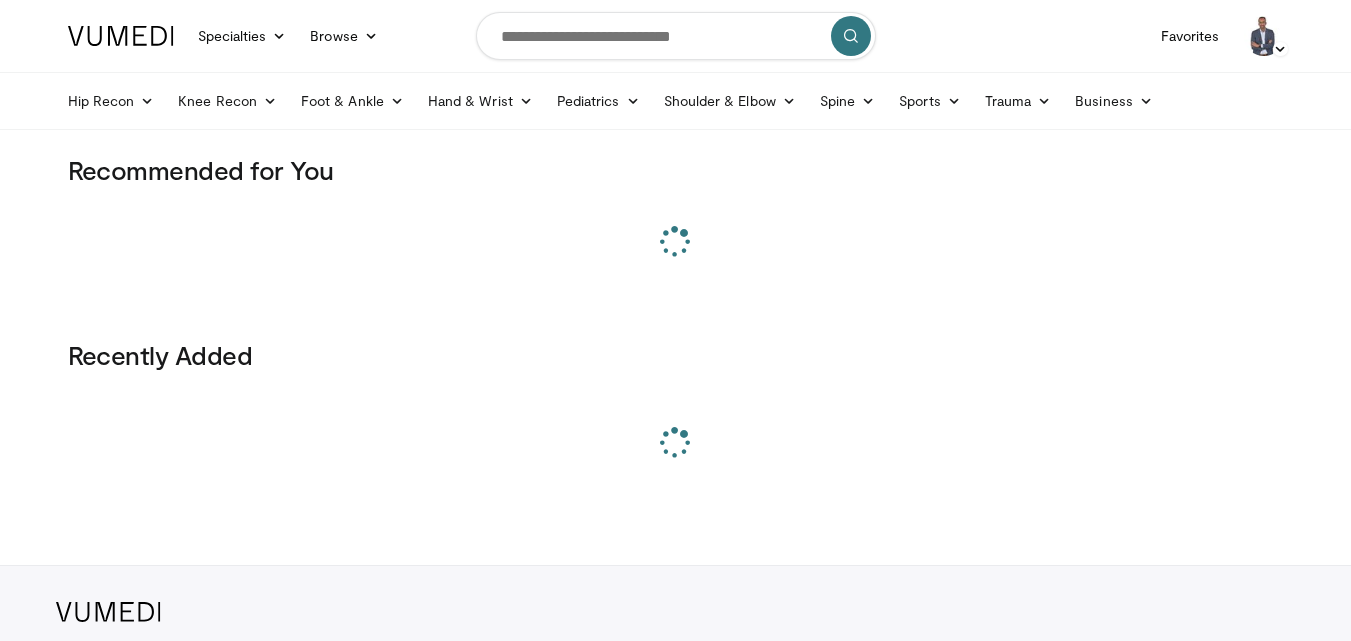 scroll, scrollTop: 0, scrollLeft: 0, axis: both 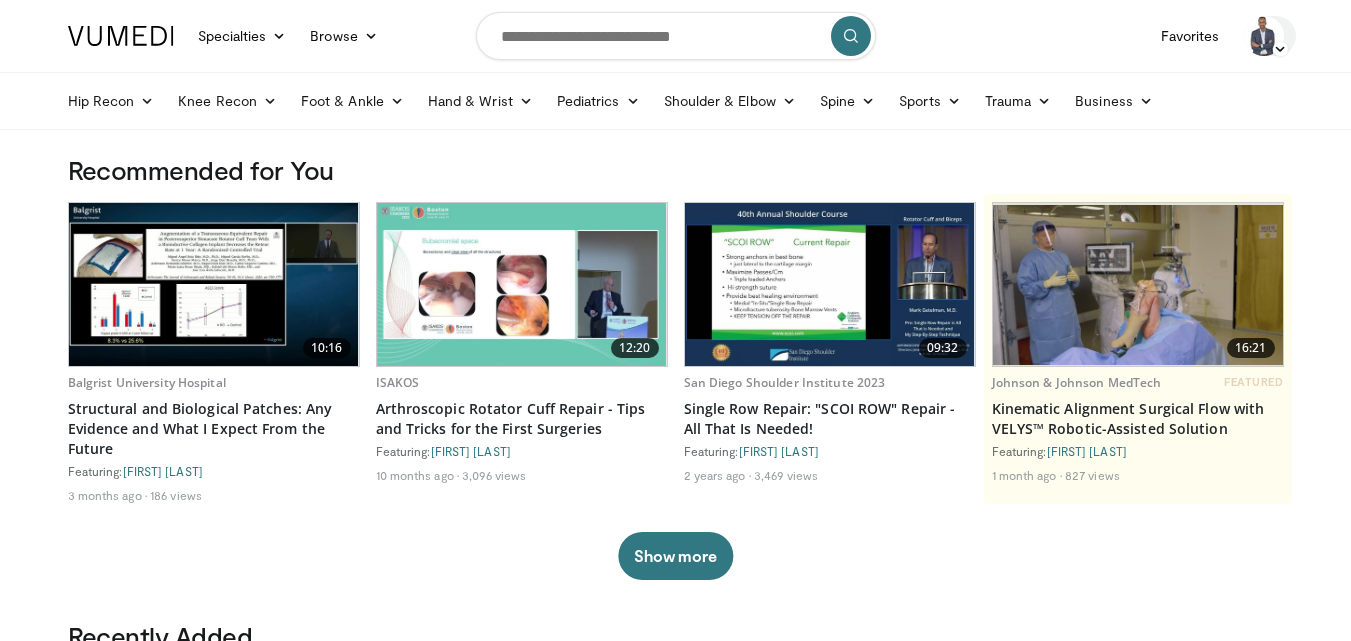 click at bounding box center [1280, 49] 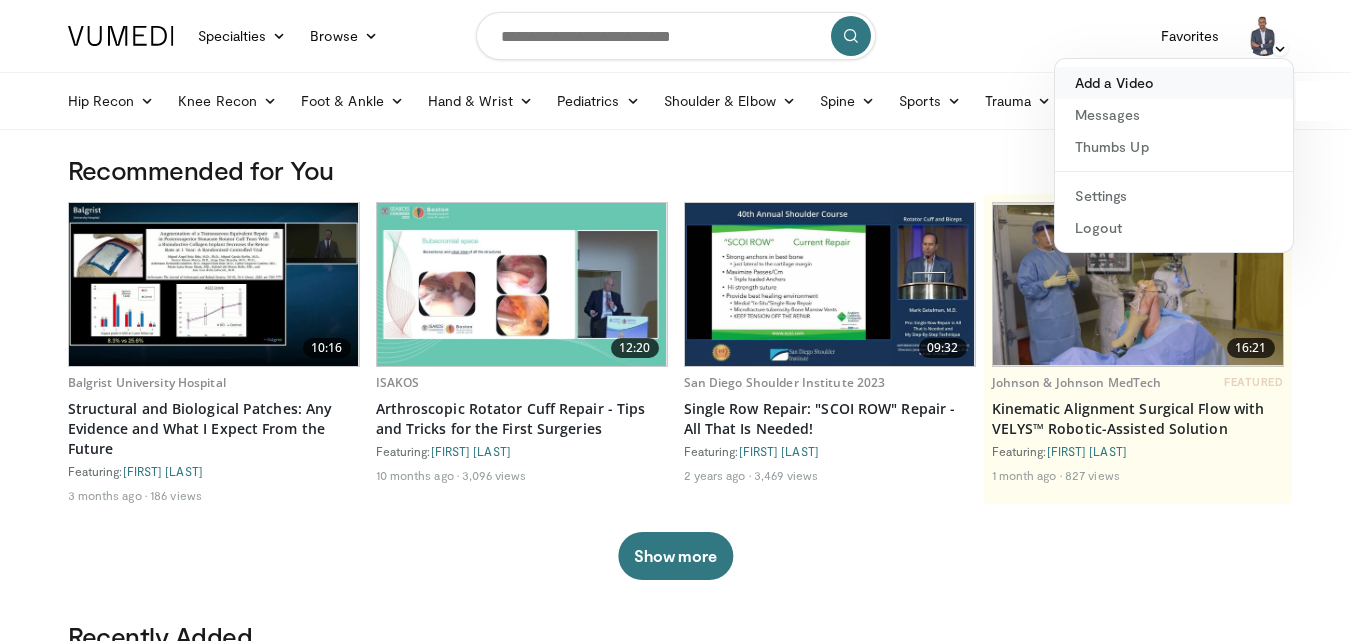 click on "Add a Video" at bounding box center [1174, 83] 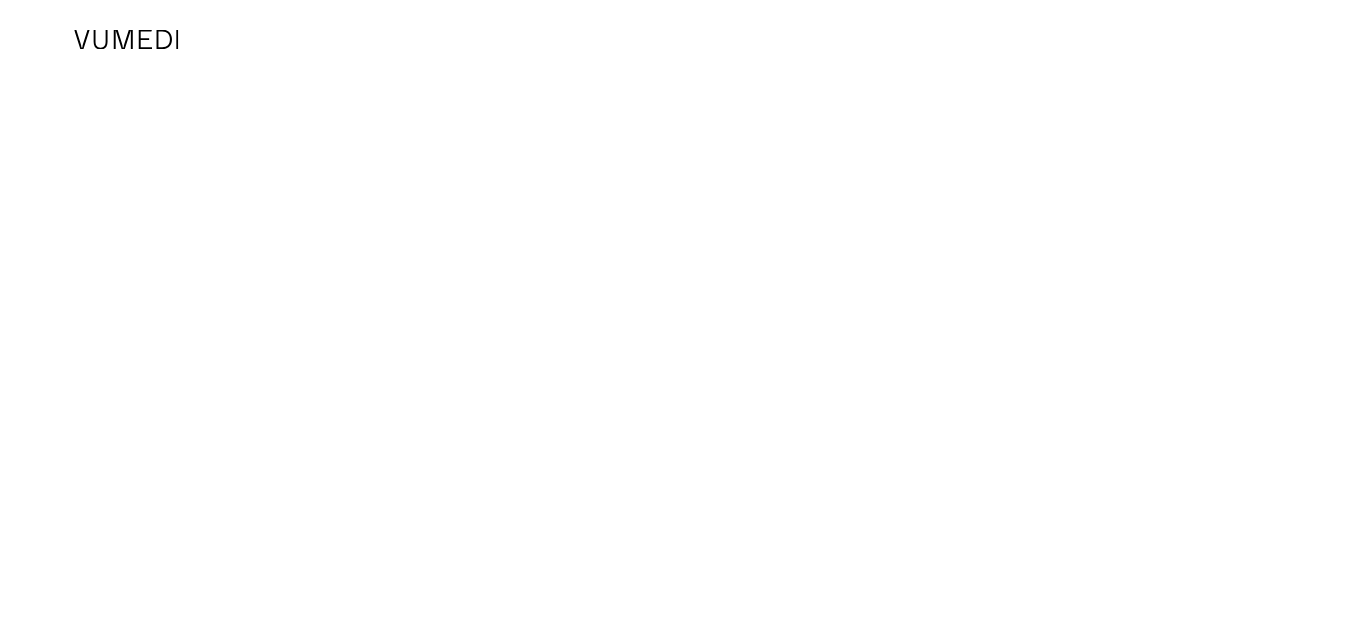 scroll, scrollTop: 0, scrollLeft: 0, axis: both 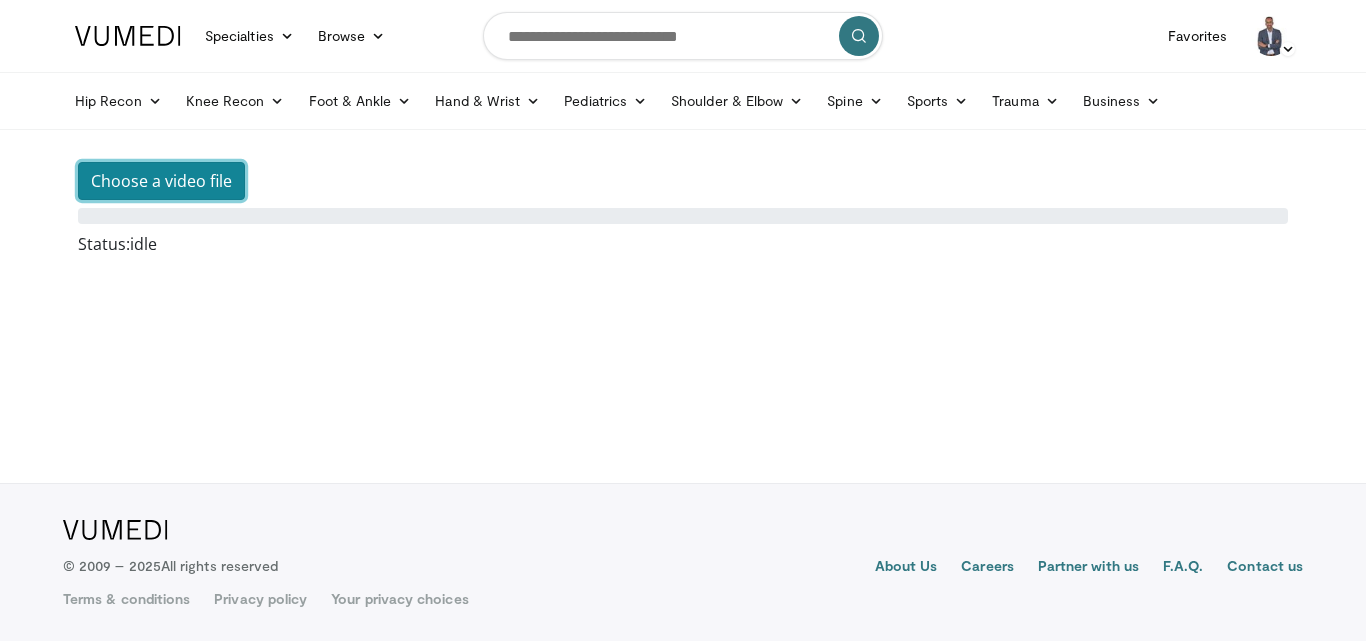 click on "Choose a video file" at bounding box center (161, 181) 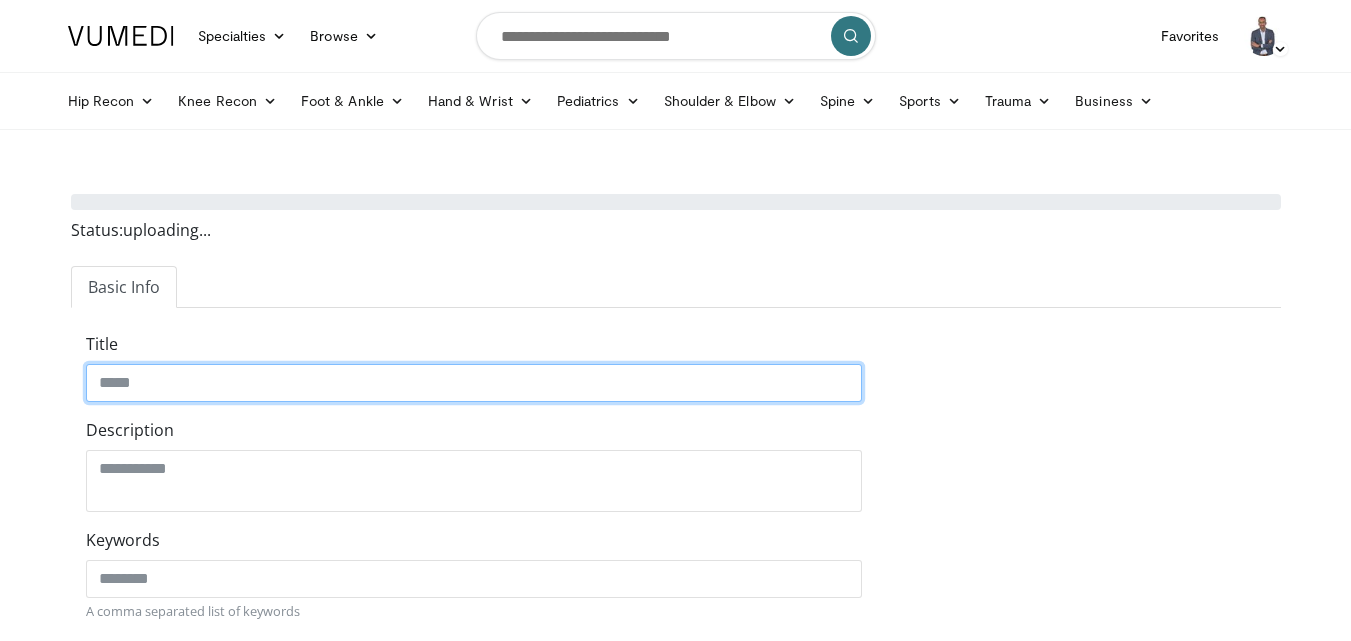 click on "Title" at bounding box center (474, 383) 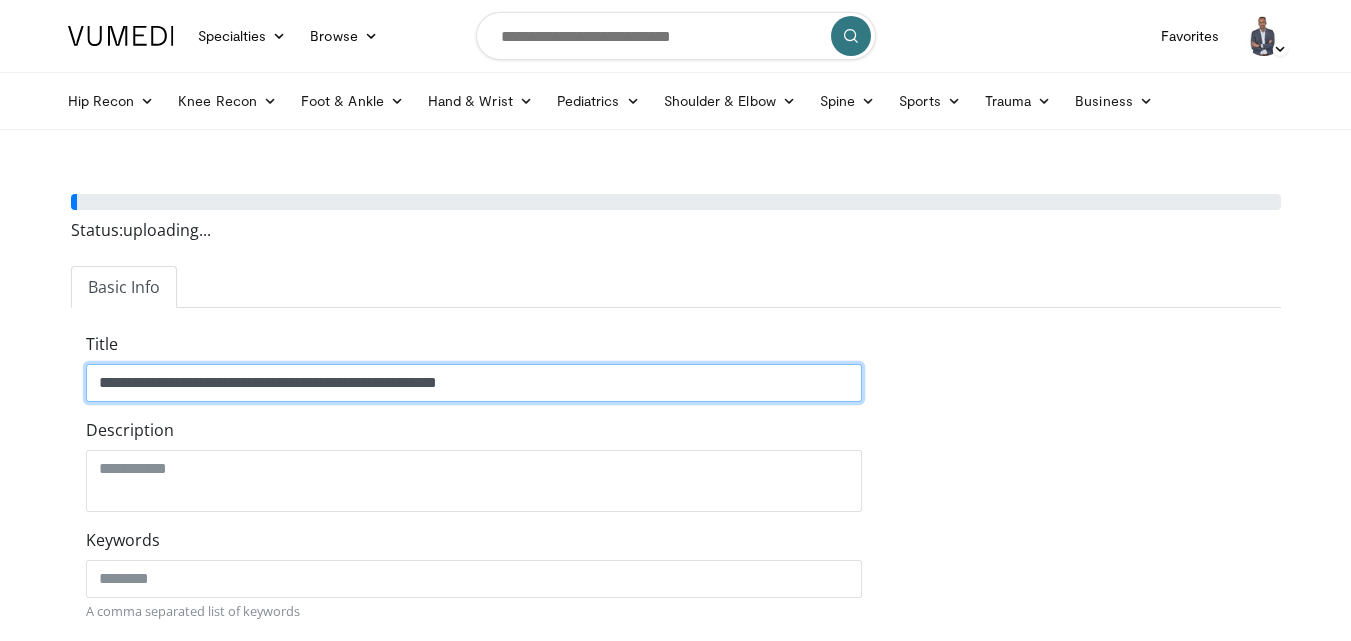 type on "**********" 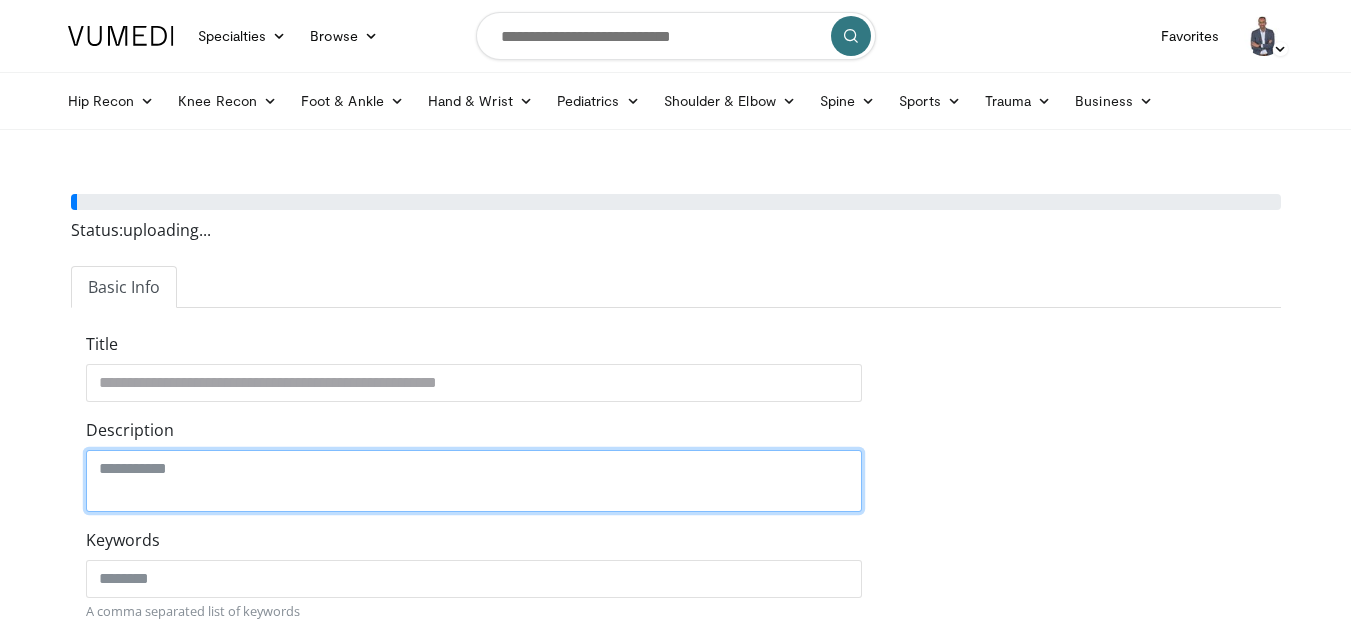 click on "Description" at bounding box center [474, 481] 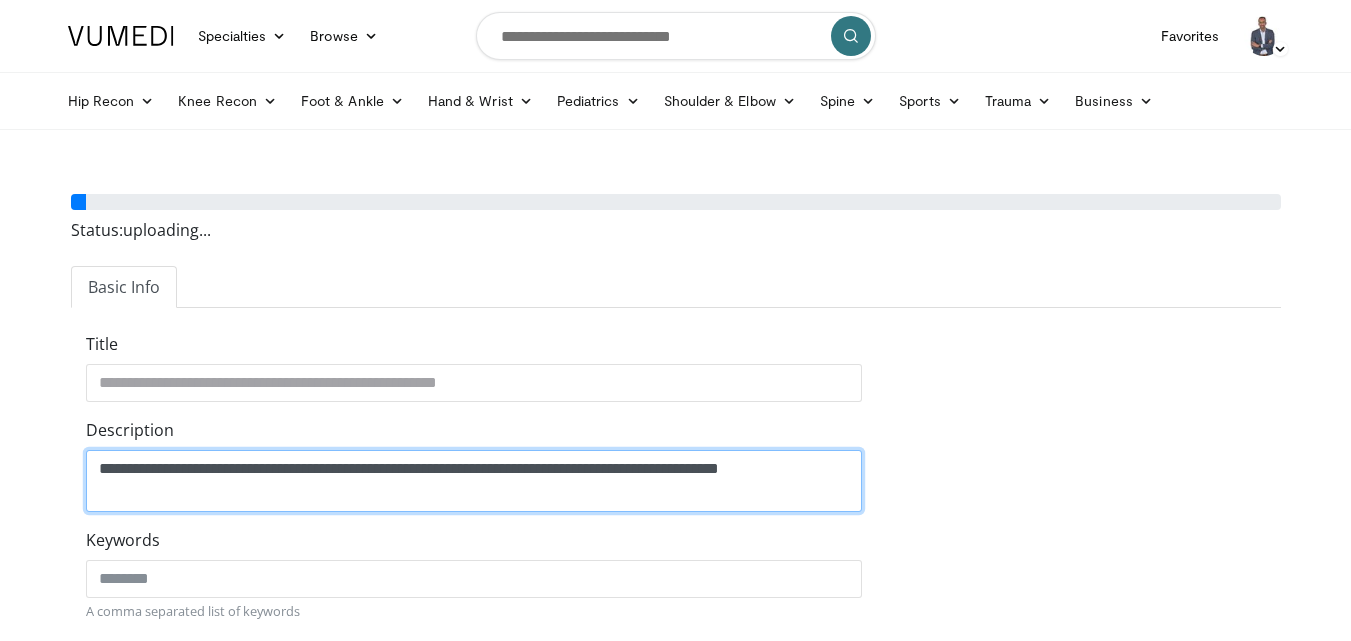 type on "**********" 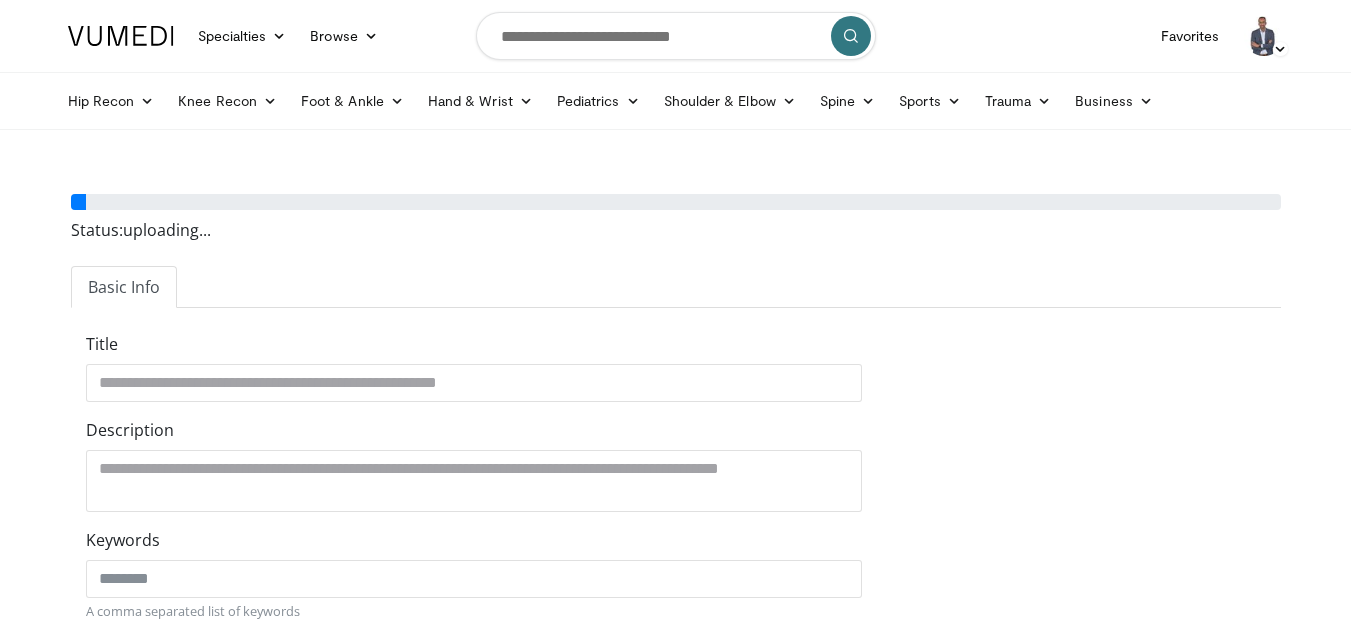 click on "Specialties
Adult & Family Medicine
Allergy, Asthma, Immunology
Anesthesiology
Cardiology
Dental
Dermatology
Endocrinology
Gastroenterology & Hepatology
General Surgery
Hematology & Oncology
Infectious Disease
Nephrology
Neurology
Neurosurgery
Obstetrics & Gynecology
Ophthalmology
Oral Maxillofacial
Orthopaedics
Otolaryngology
Pediatrics
Plastic Surgery
Podiatry
Psychiatry
Pulmonology
Radiation Oncology
Radiology
Rheumatology
Urology" at bounding box center (675, 684) 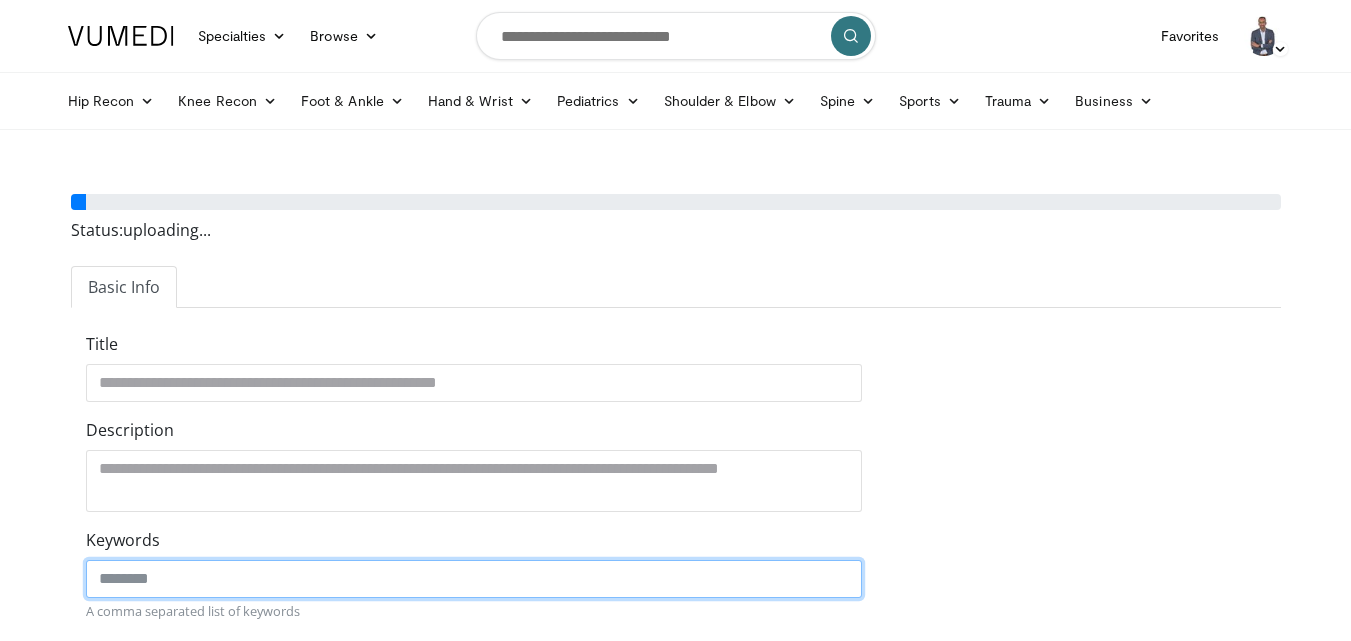 click on "Keywords" 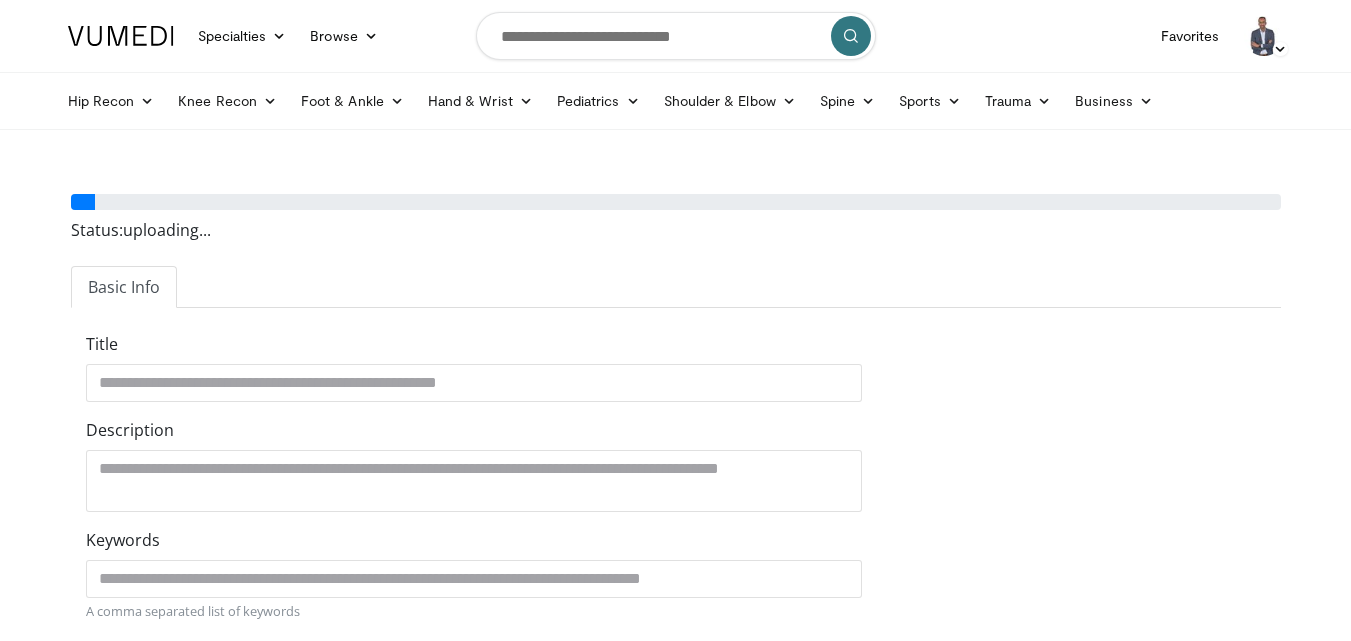 click on "**********" at bounding box center [676, 751] 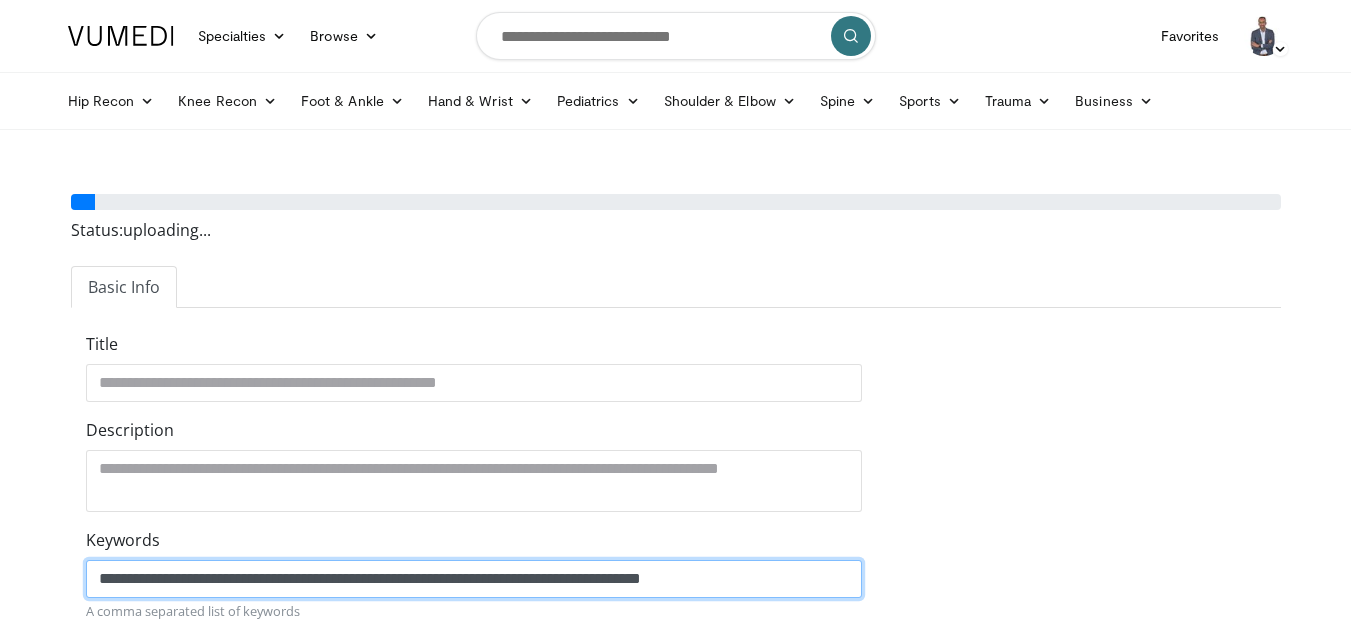 click on "**********" 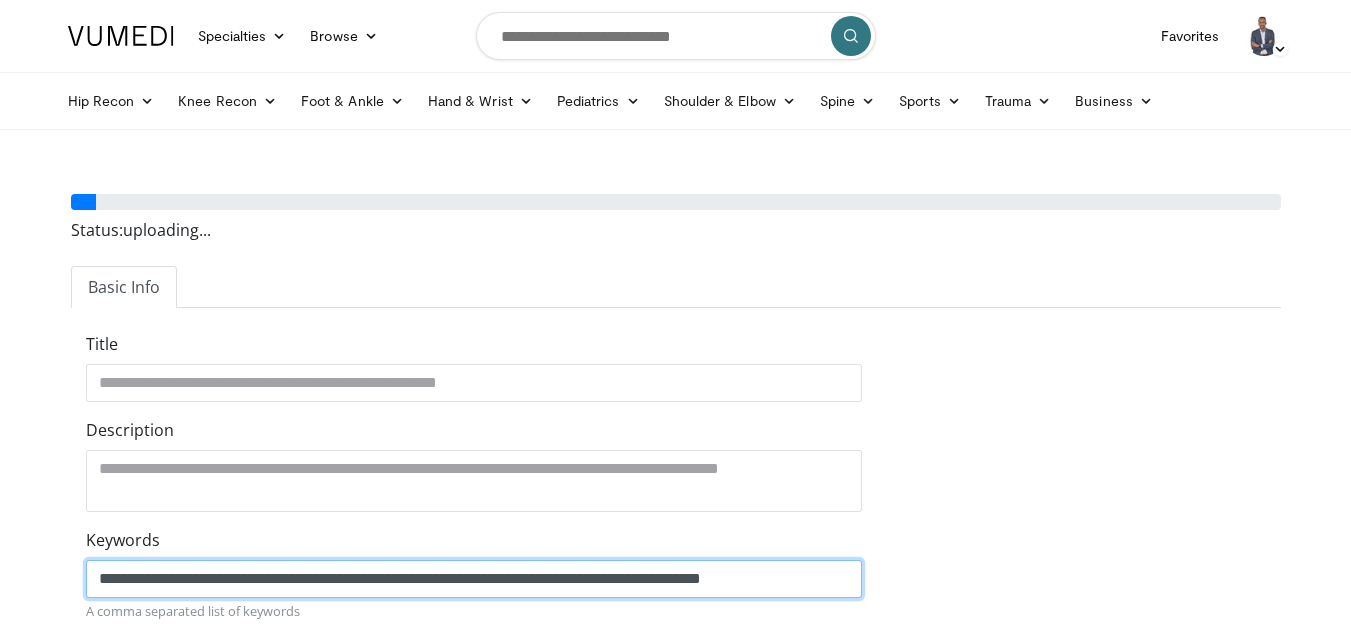 type on "**********" 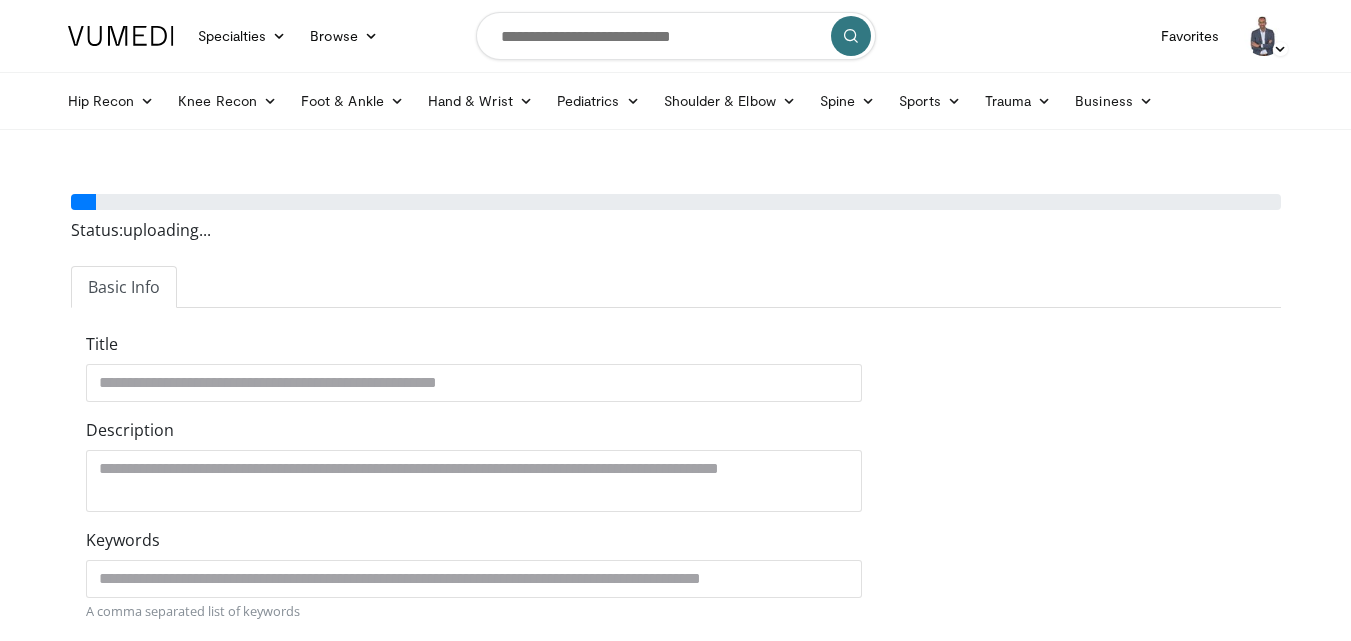 click on "**********" at bounding box center (676, 751) 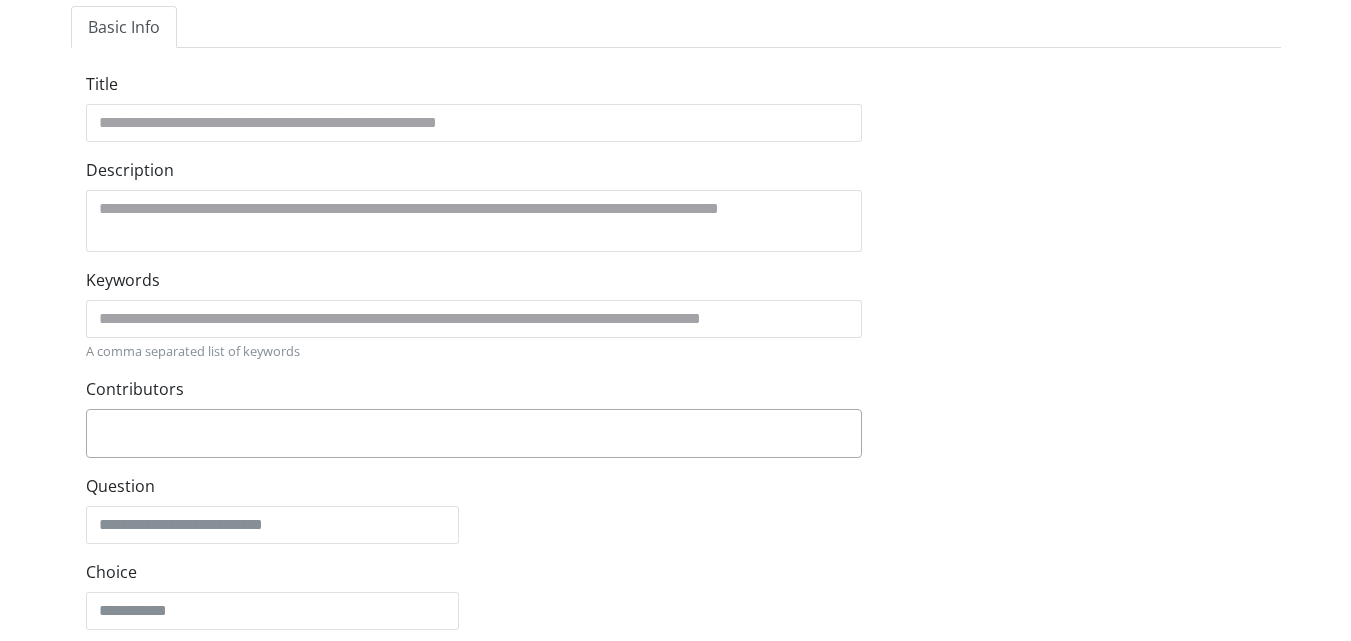 scroll, scrollTop: 400, scrollLeft: 0, axis: vertical 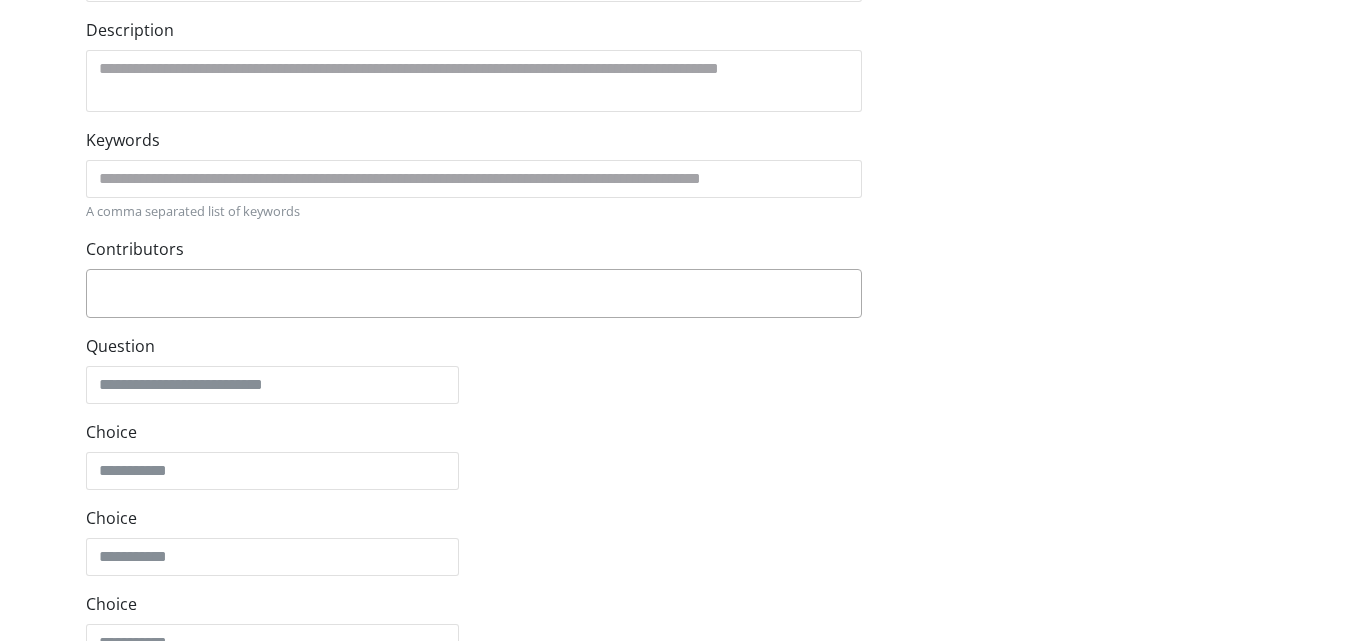 click at bounding box center (474, 290) 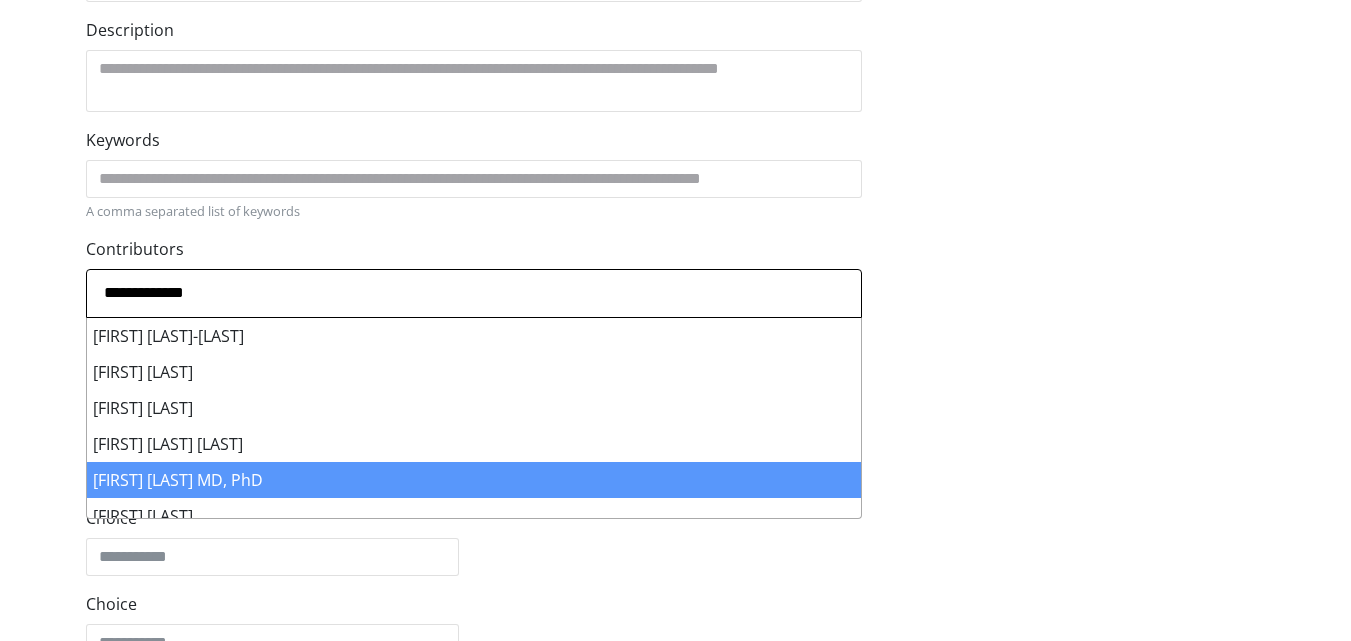 type on "**********" 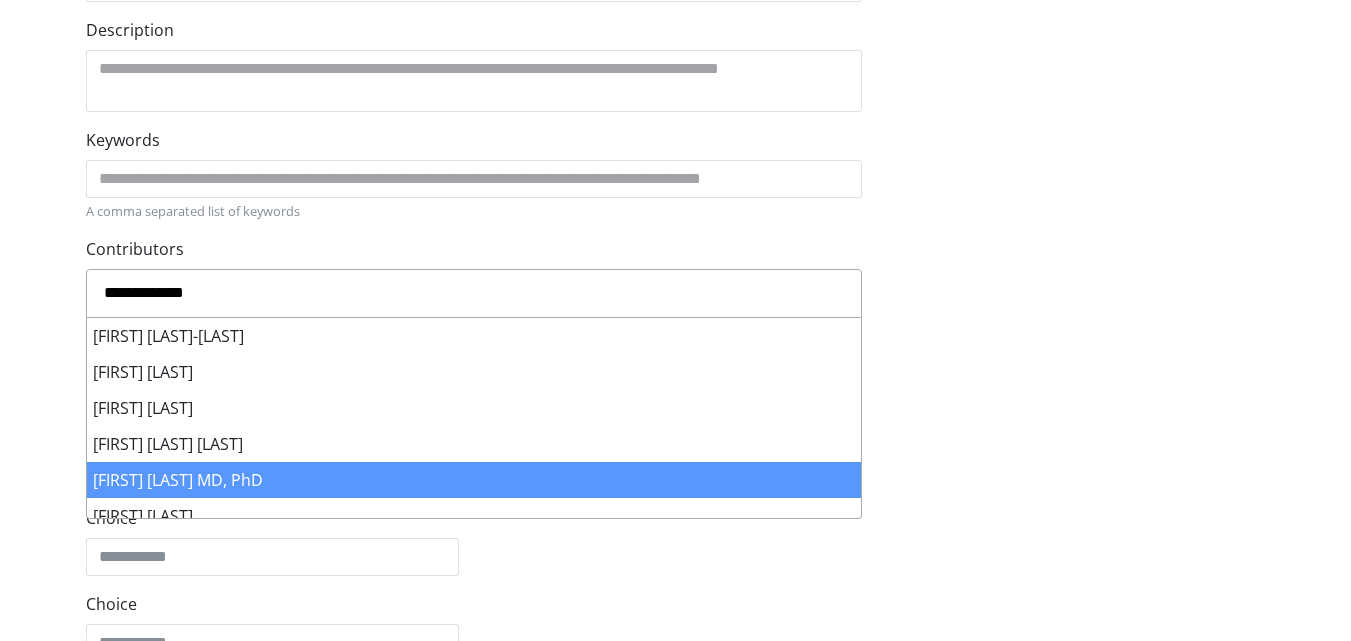 type 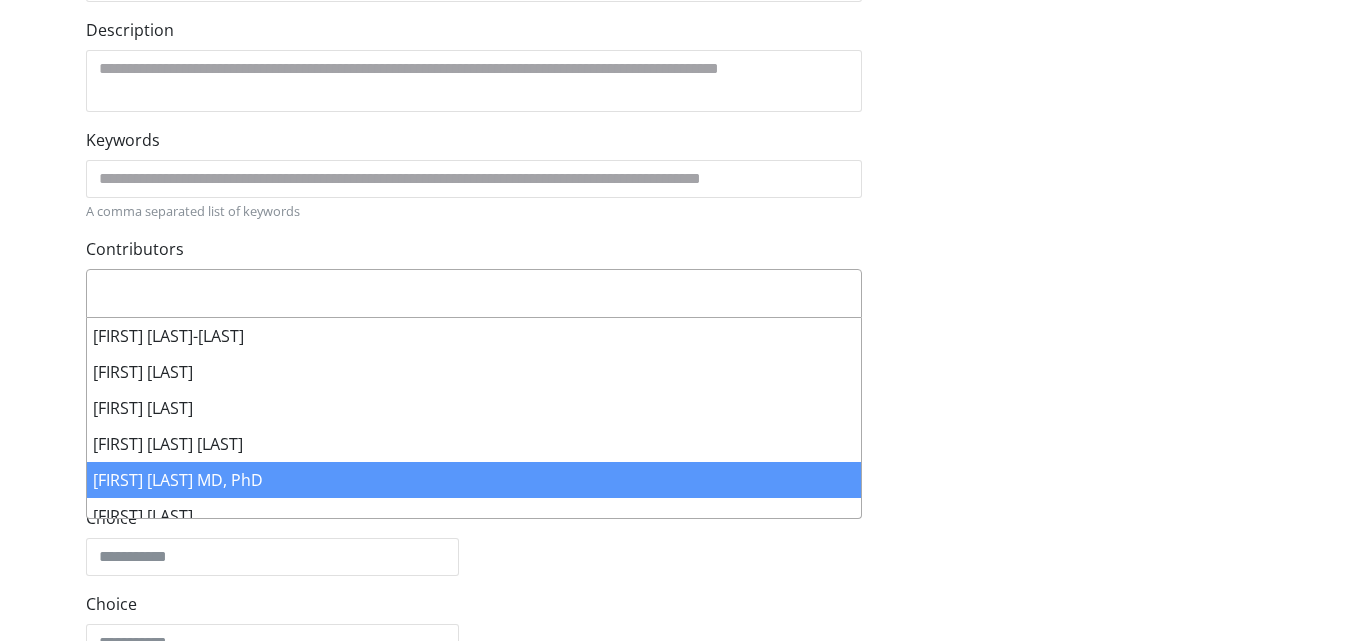 select on "******" 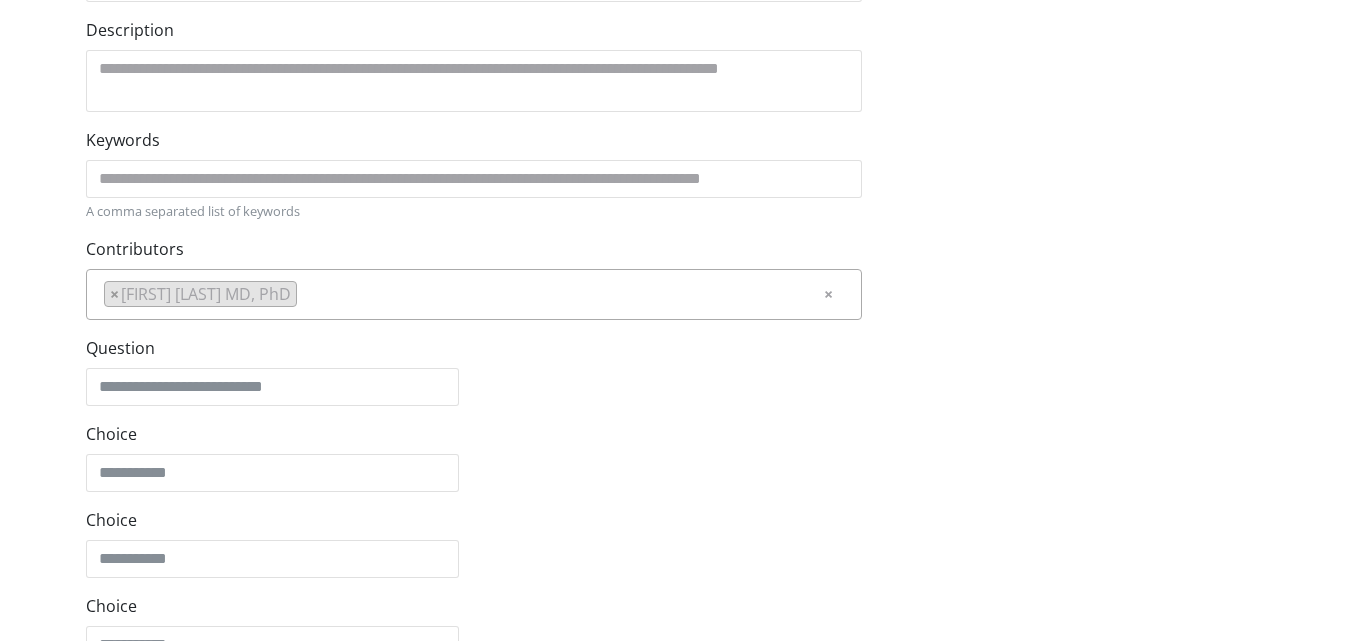 click on "**********" at bounding box center (676, 352) 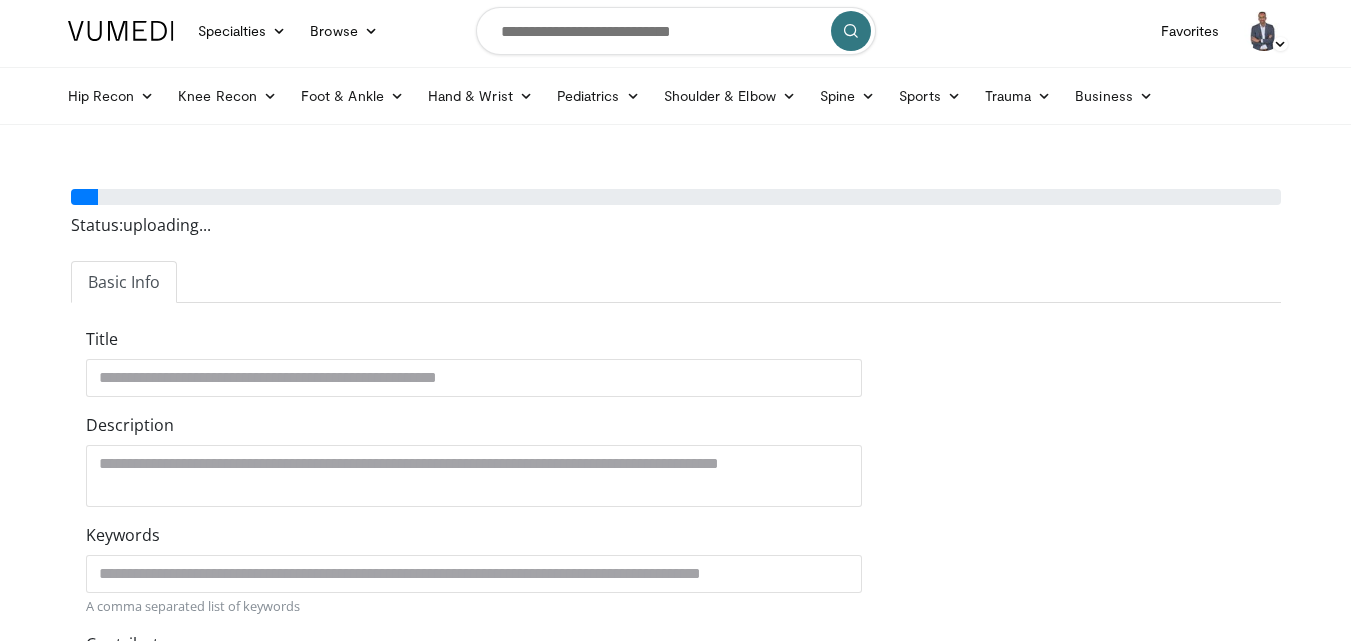 scroll, scrollTop: 0, scrollLeft: 0, axis: both 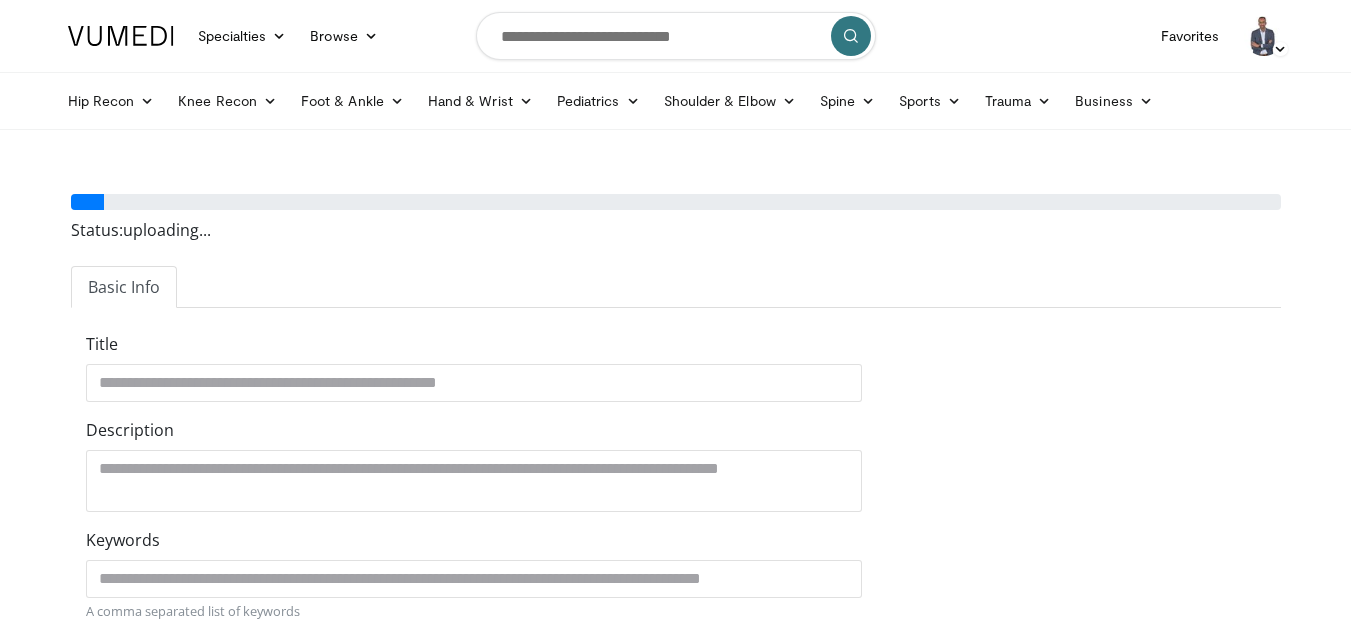 click on "**********" at bounding box center (676, 752) 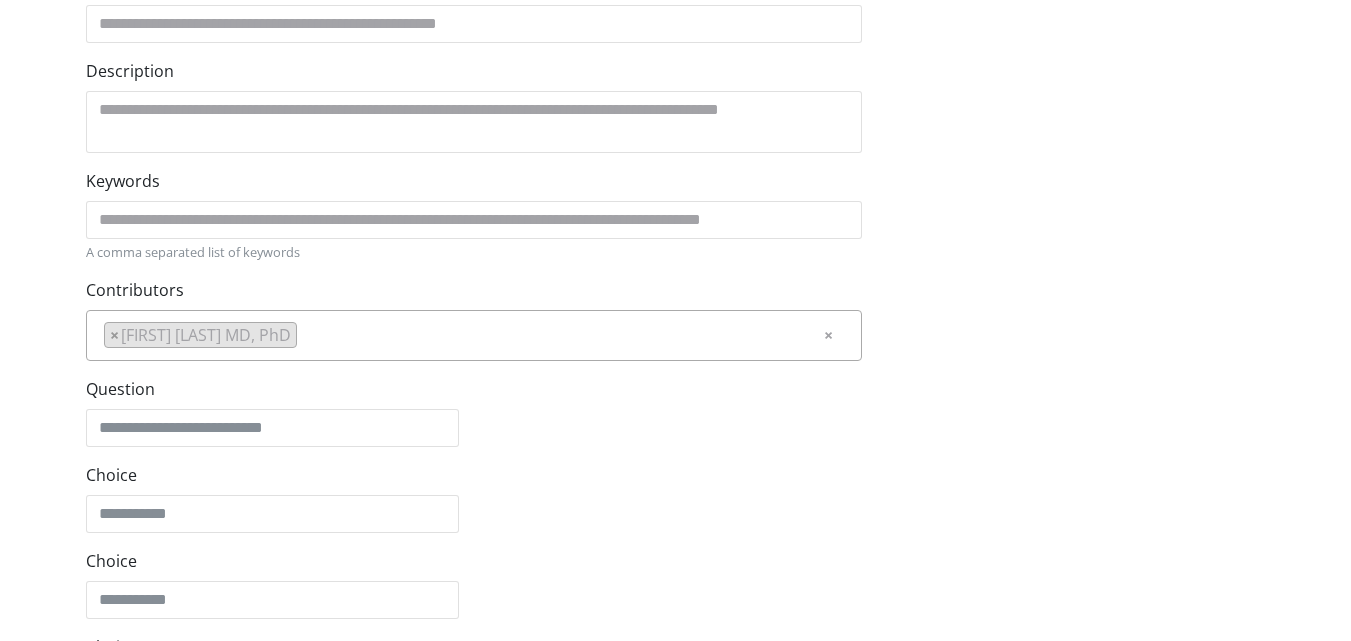 scroll, scrollTop: 360, scrollLeft: 0, axis: vertical 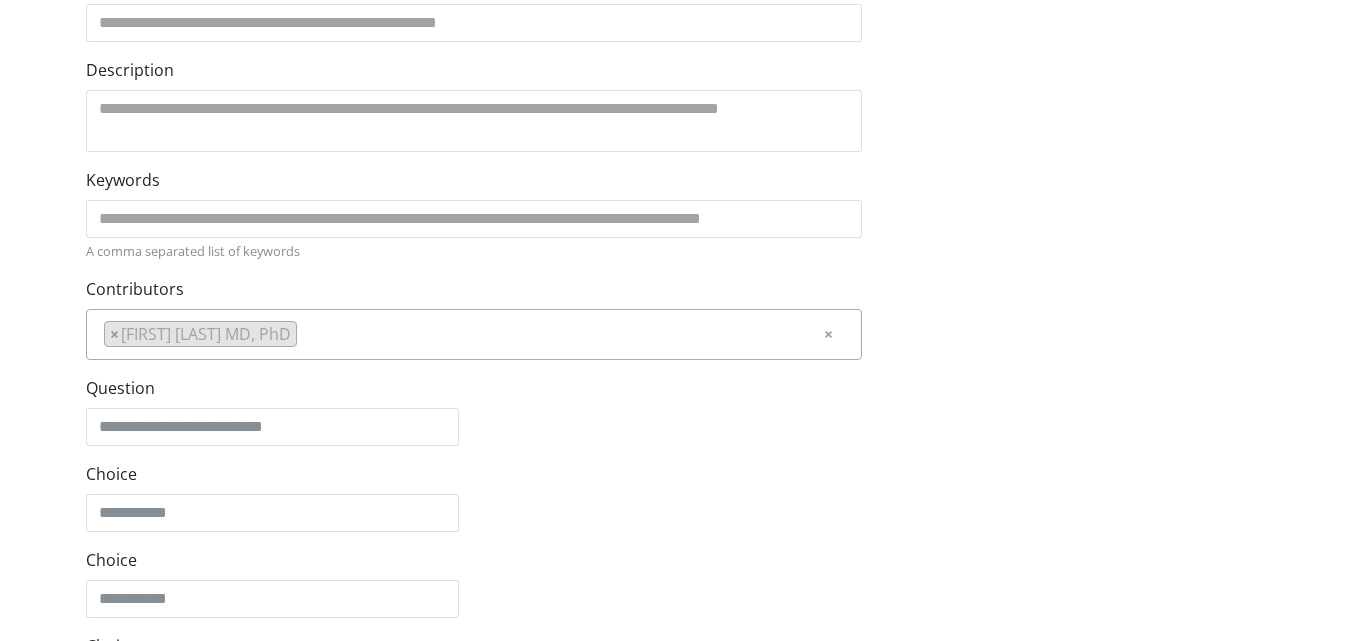 select 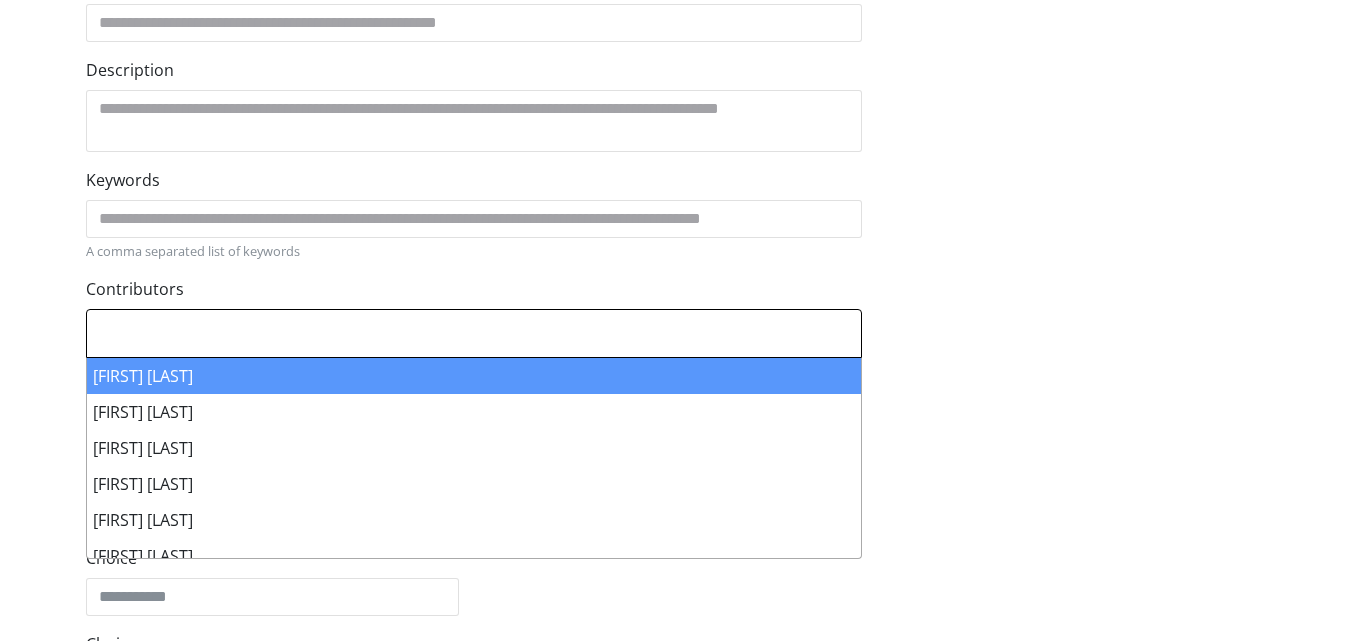 click at bounding box center [474, 330] 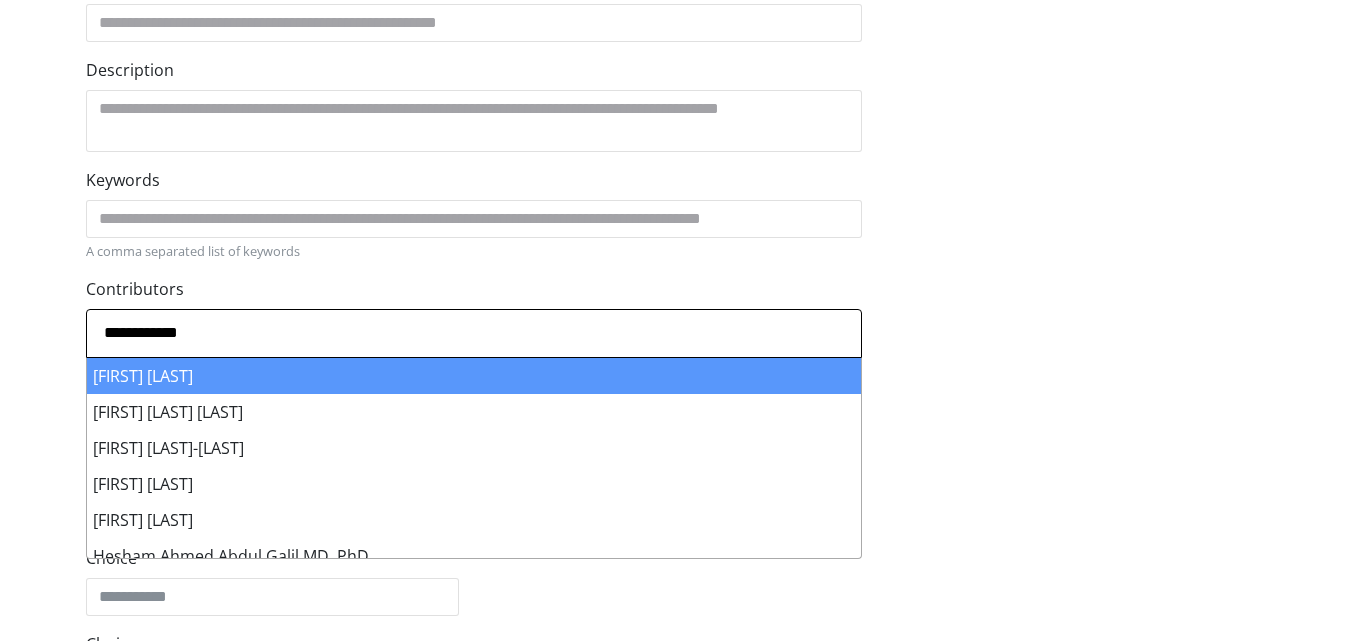 scroll, scrollTop: 16, scrollLeft: 0, axis: vertical 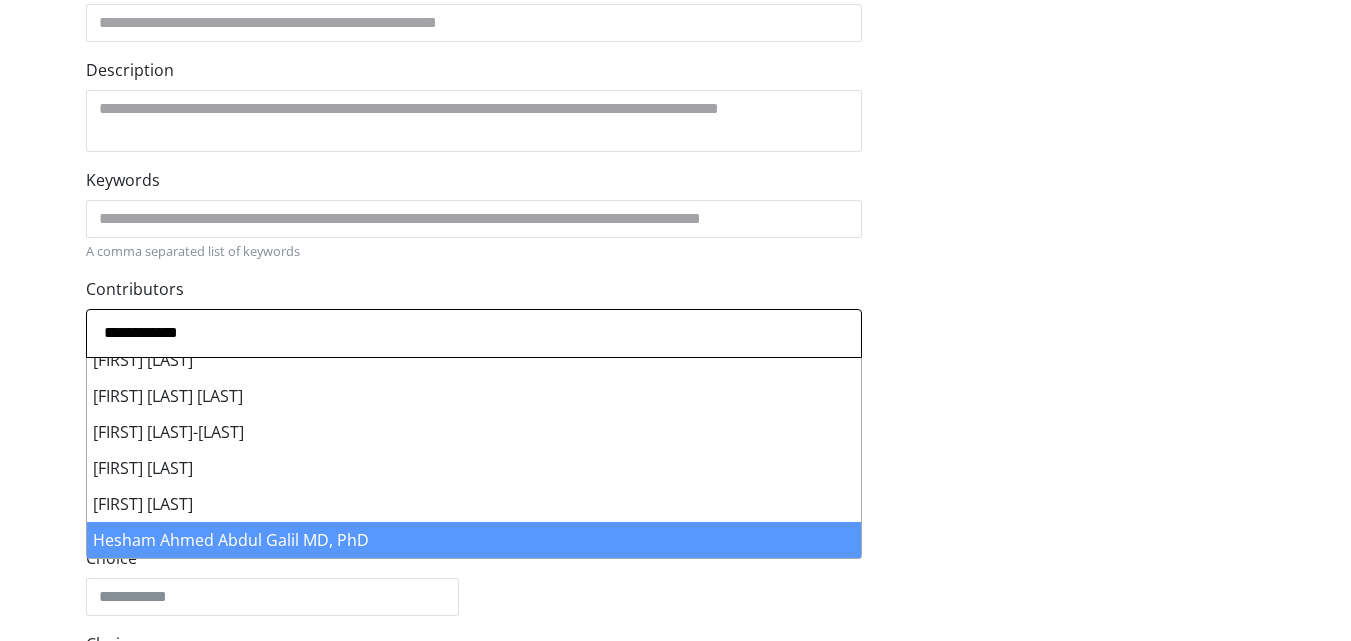 type on "**********" 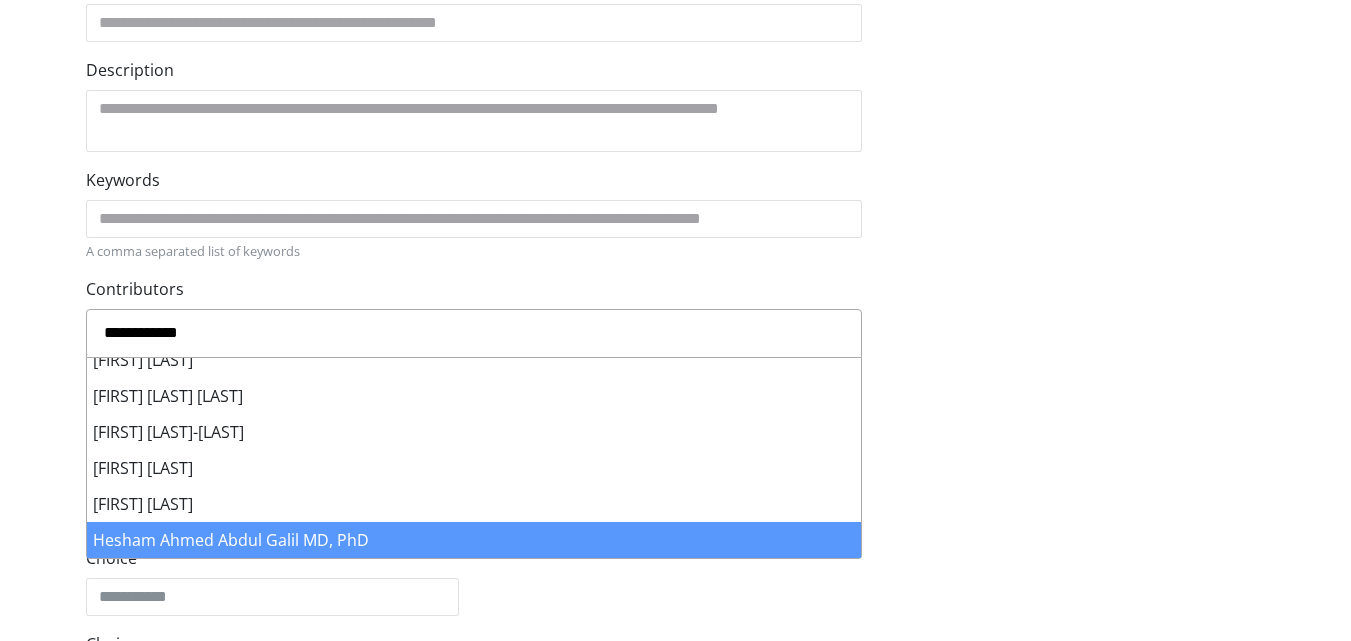 select on "******" 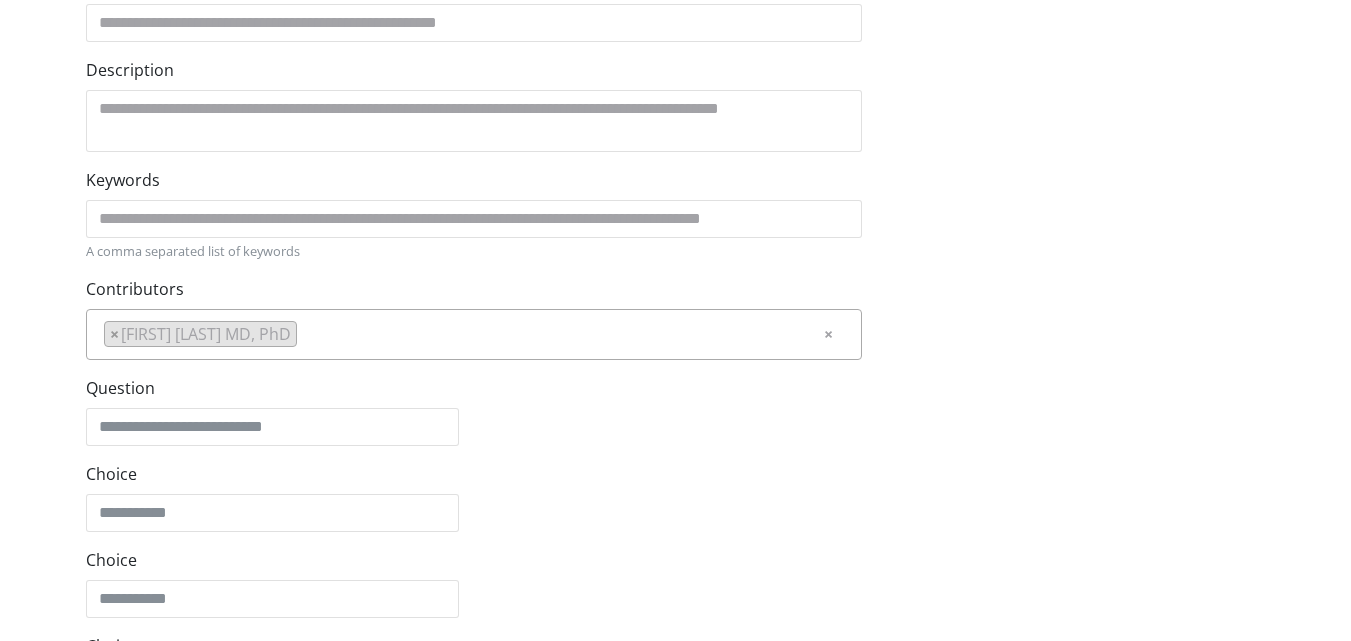 click on "**********" at bounding box center [676, 392] 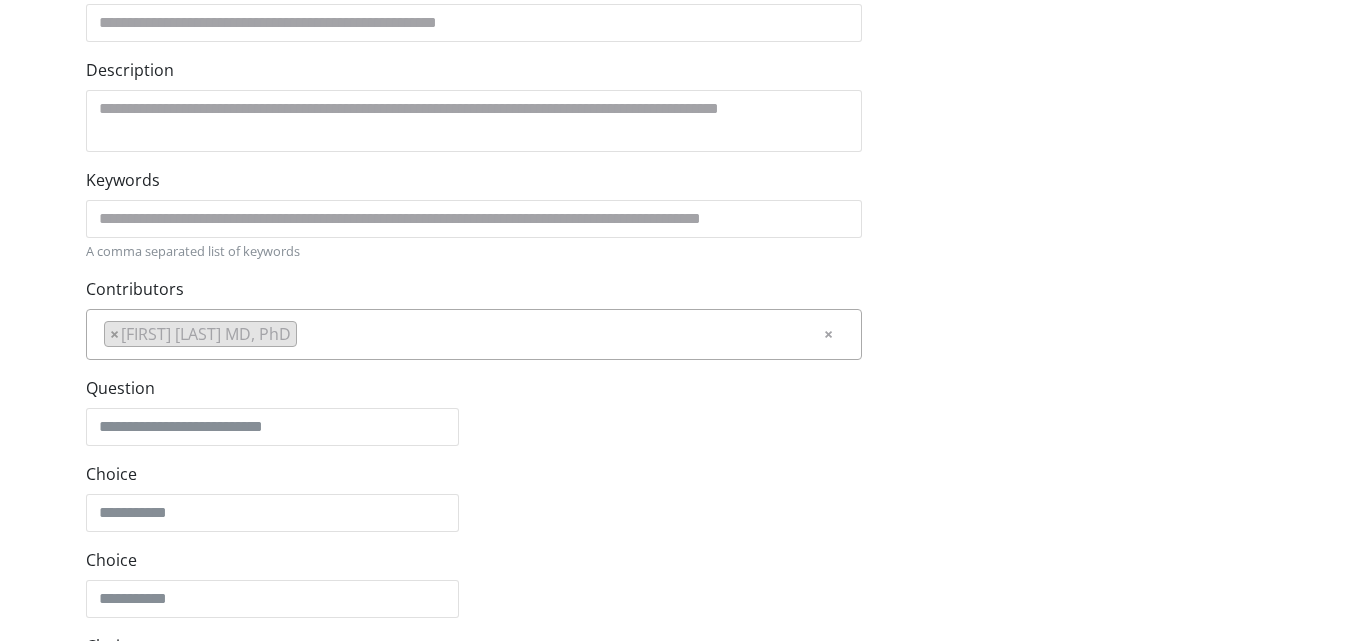 click on "**********" at bounding box center [676, 392] 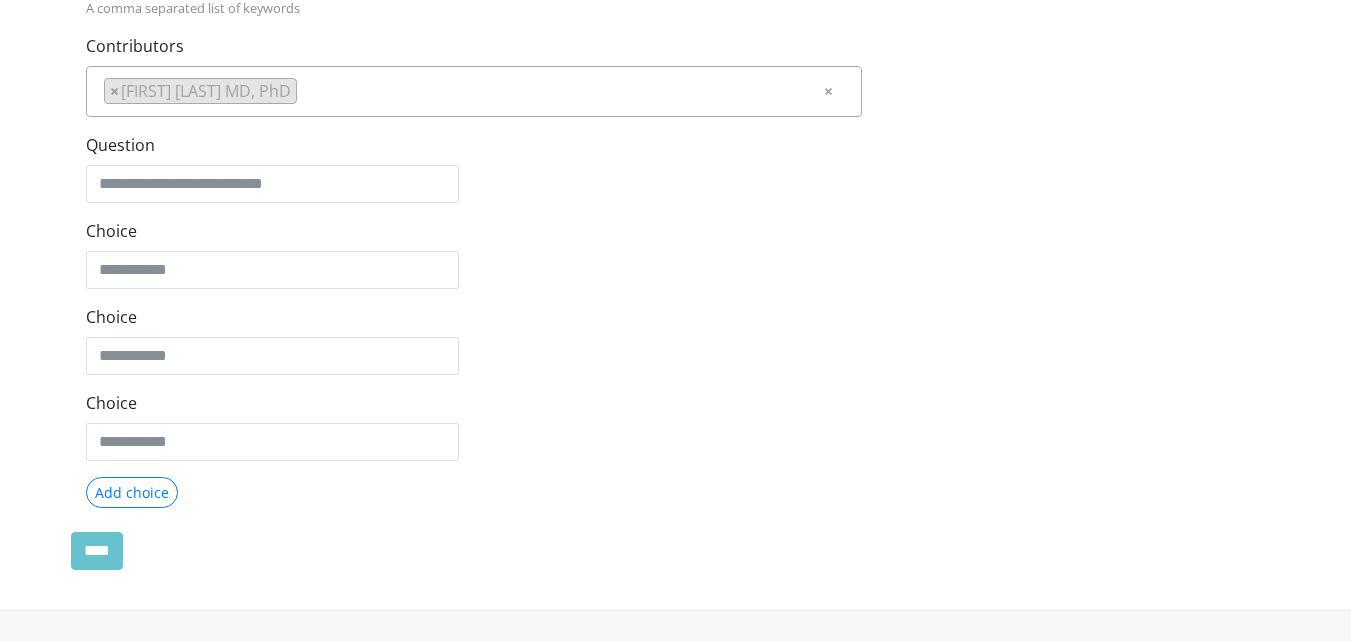 scroll, scrollTop: 730, scrollLeft: 0, axis: vertical 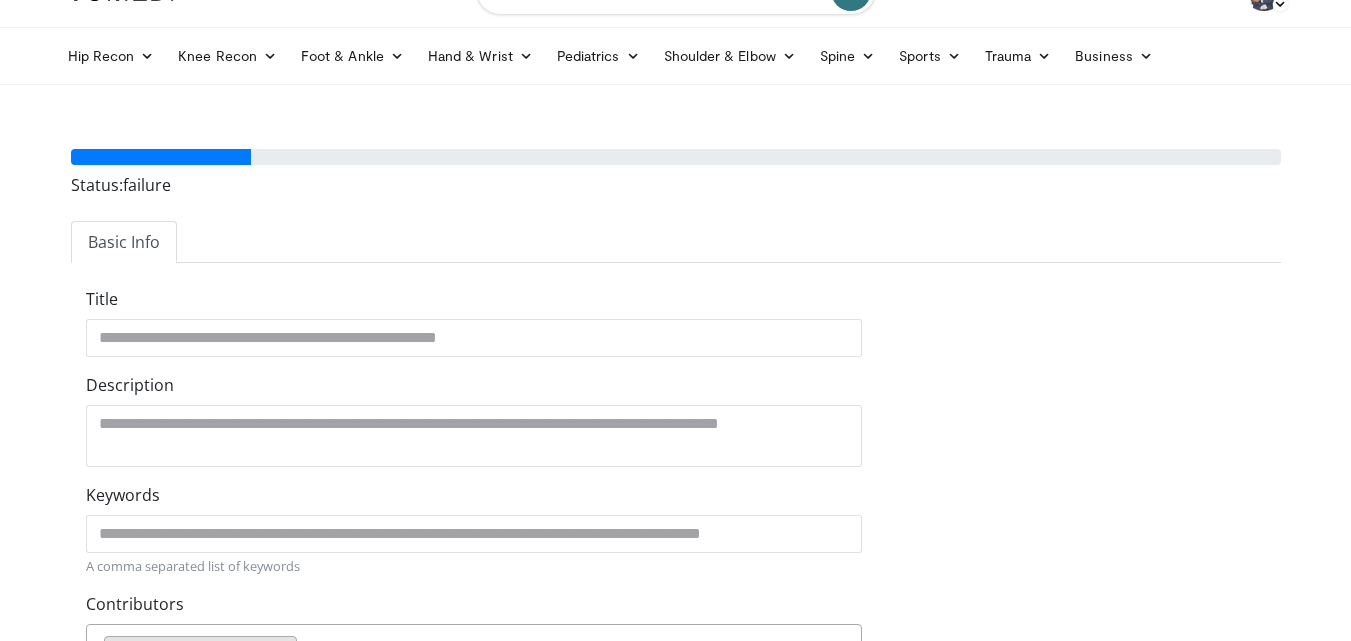 click on "**********" at bounding box center (676, 707) 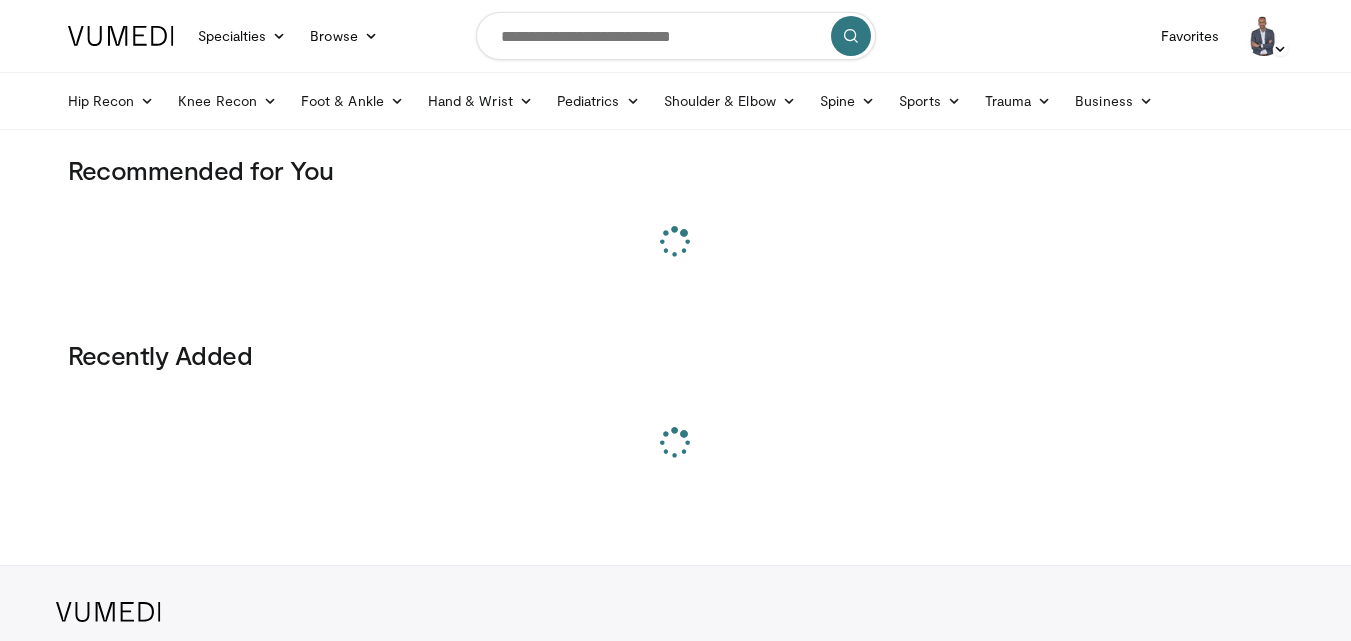 scroll, scrollTop: 0, scrollLeft: 0, axis: both 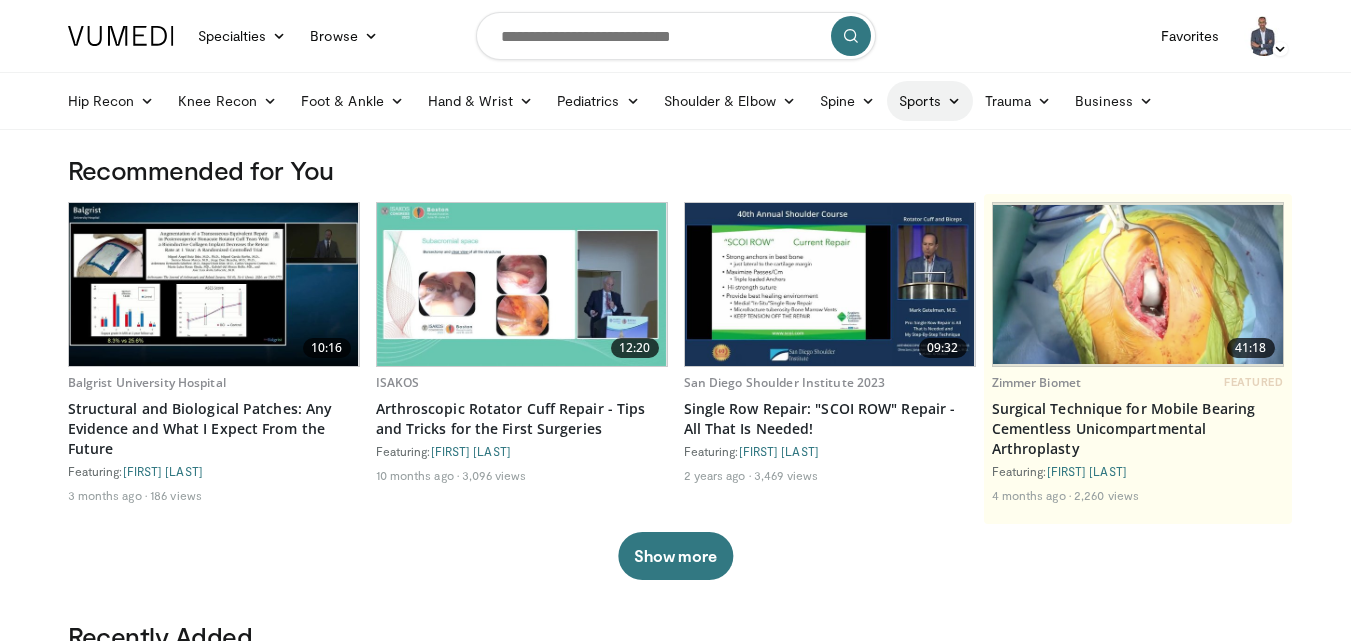 click on "Sports" at bounding box center [930, 101] 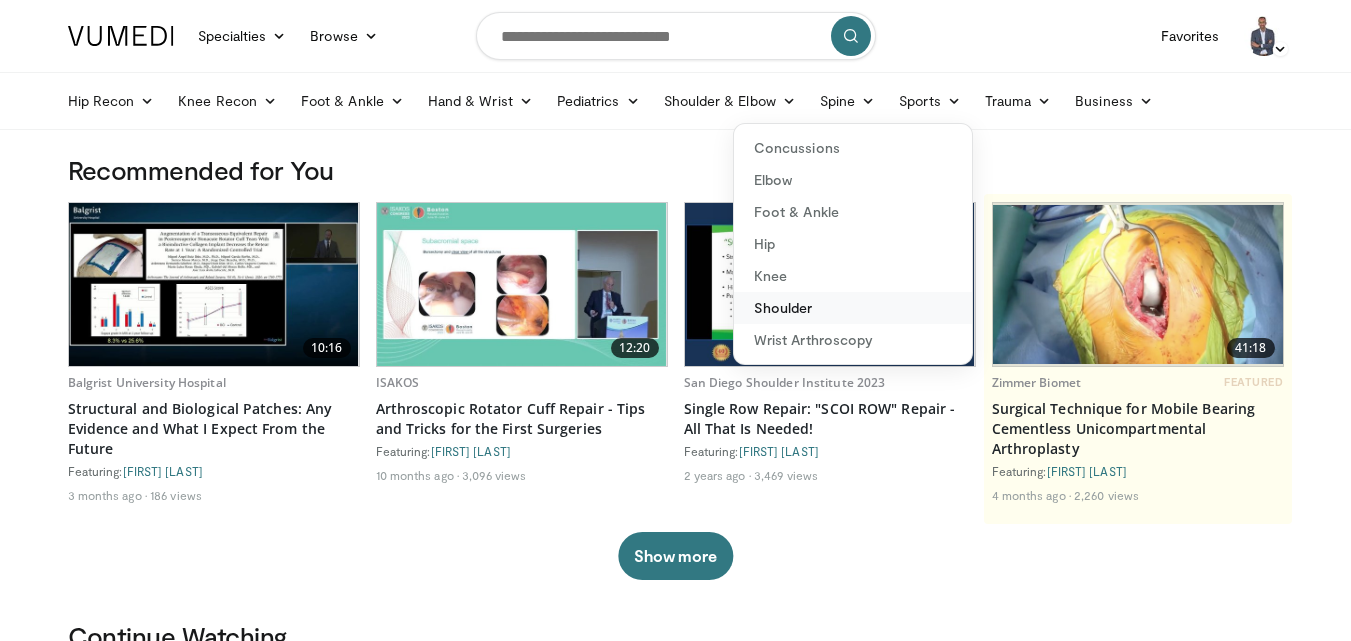 click on "Shoulder" at bounding box center [853, 308] 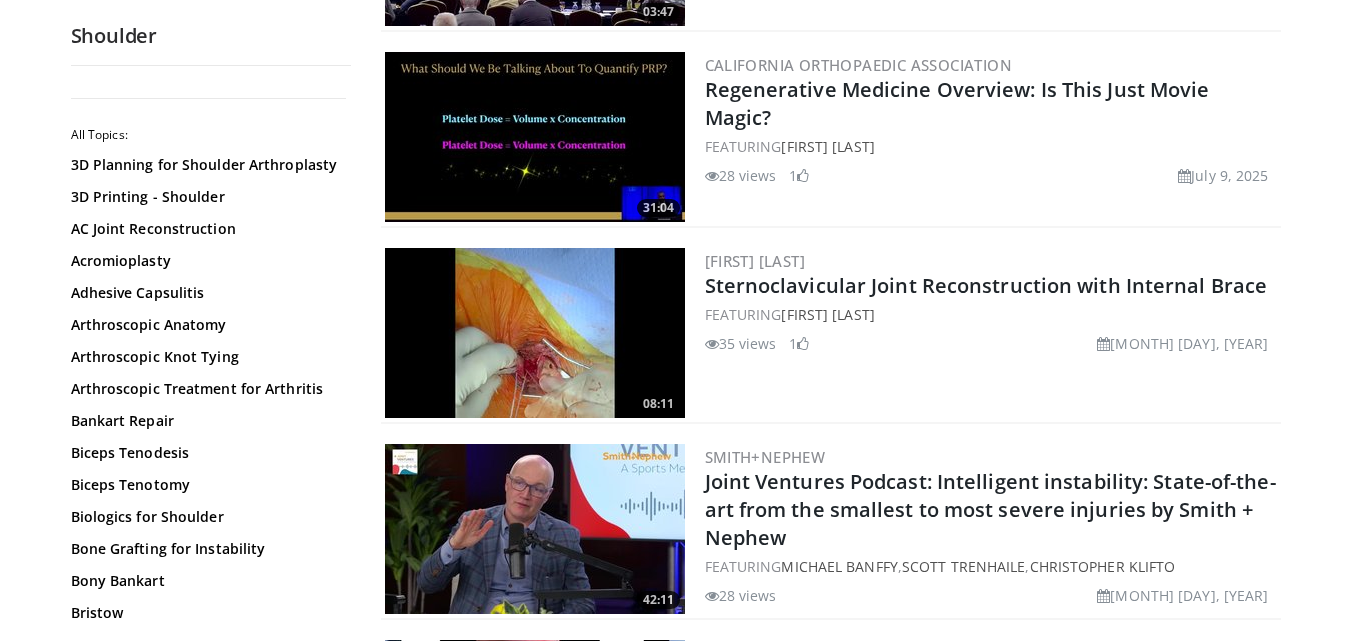 scroll, scrollTop: 680, scrollLeft: 0, axis: vertical 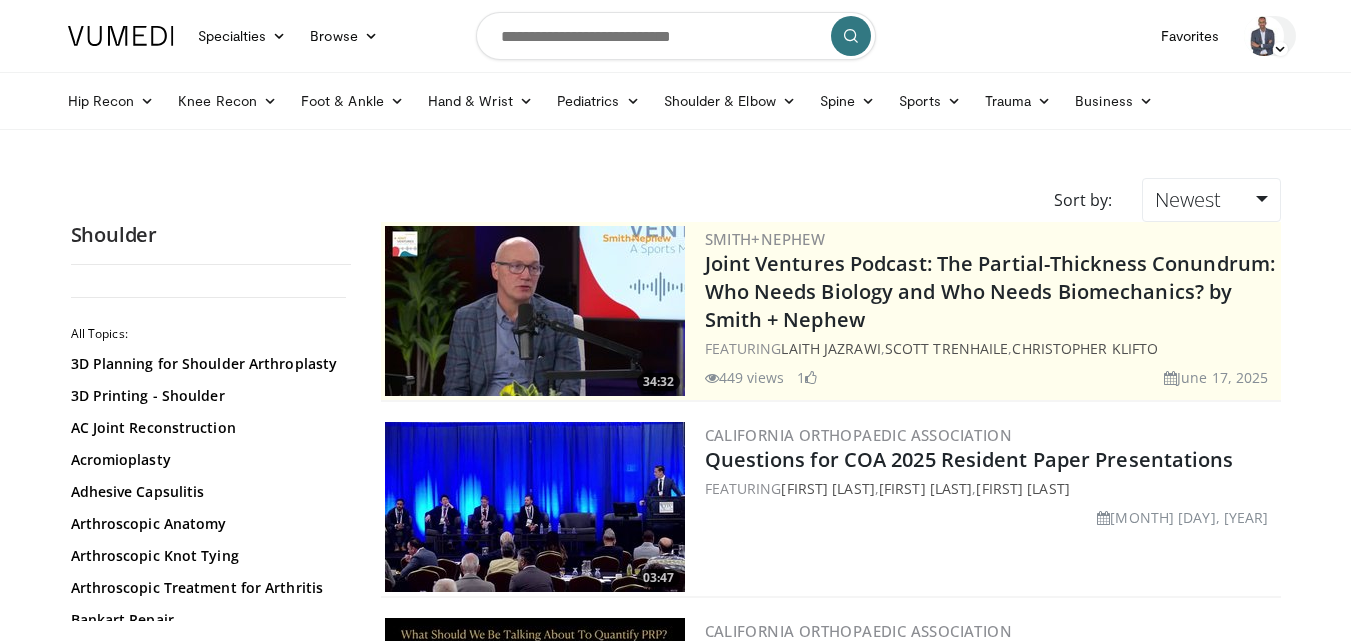 click at bounding box center [1280, 49] 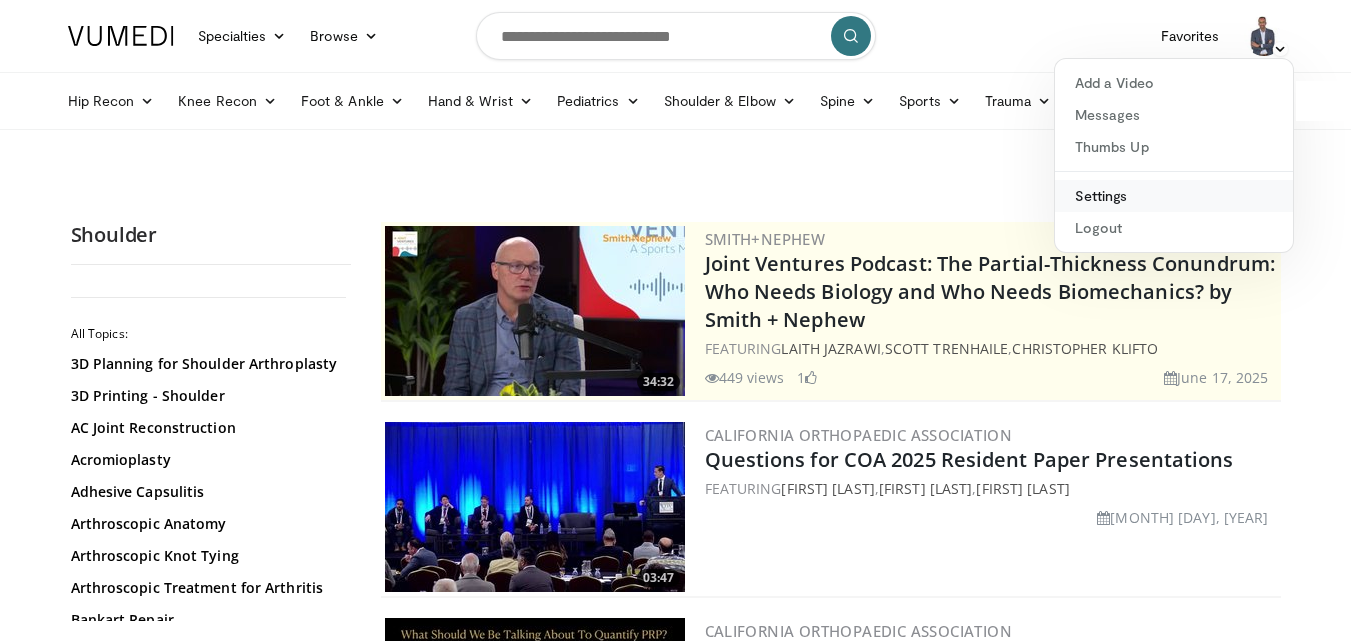 click on "Settings" at bounding box center [1174, 196] 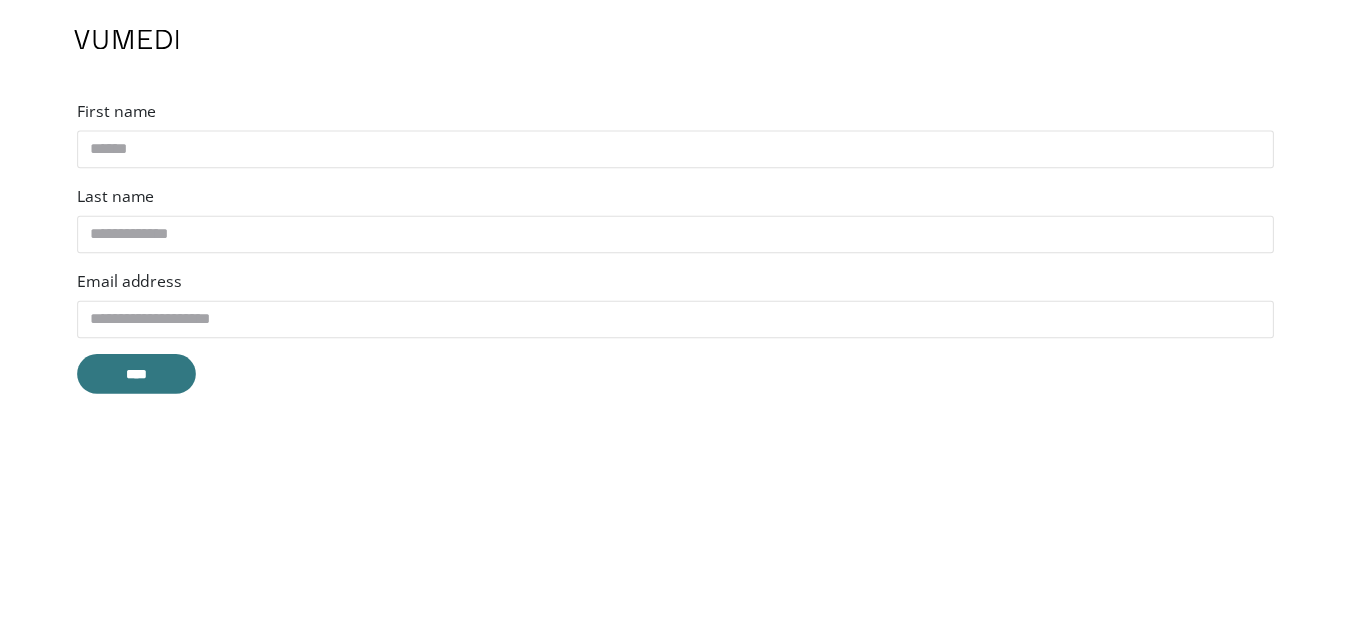 scroll, scrollTop: 0, scrollLeft: 0, axis: both 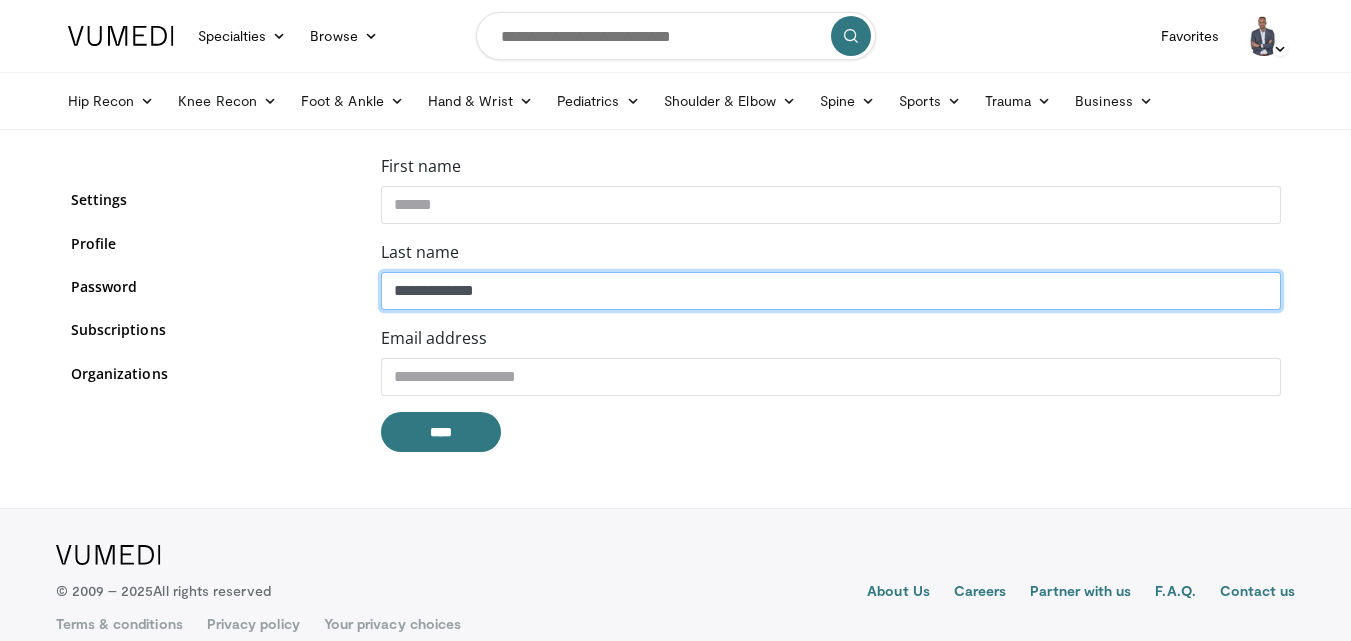 click on "**********" at bounding box center [831, 291] 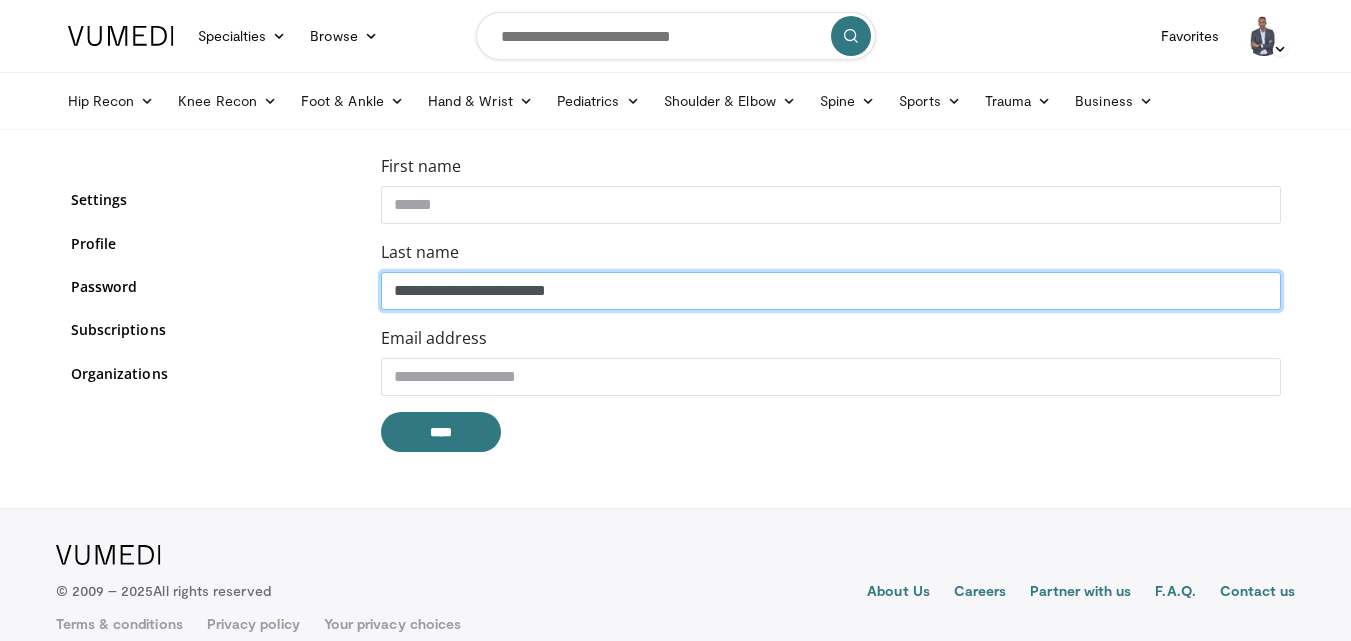 type on "**********" 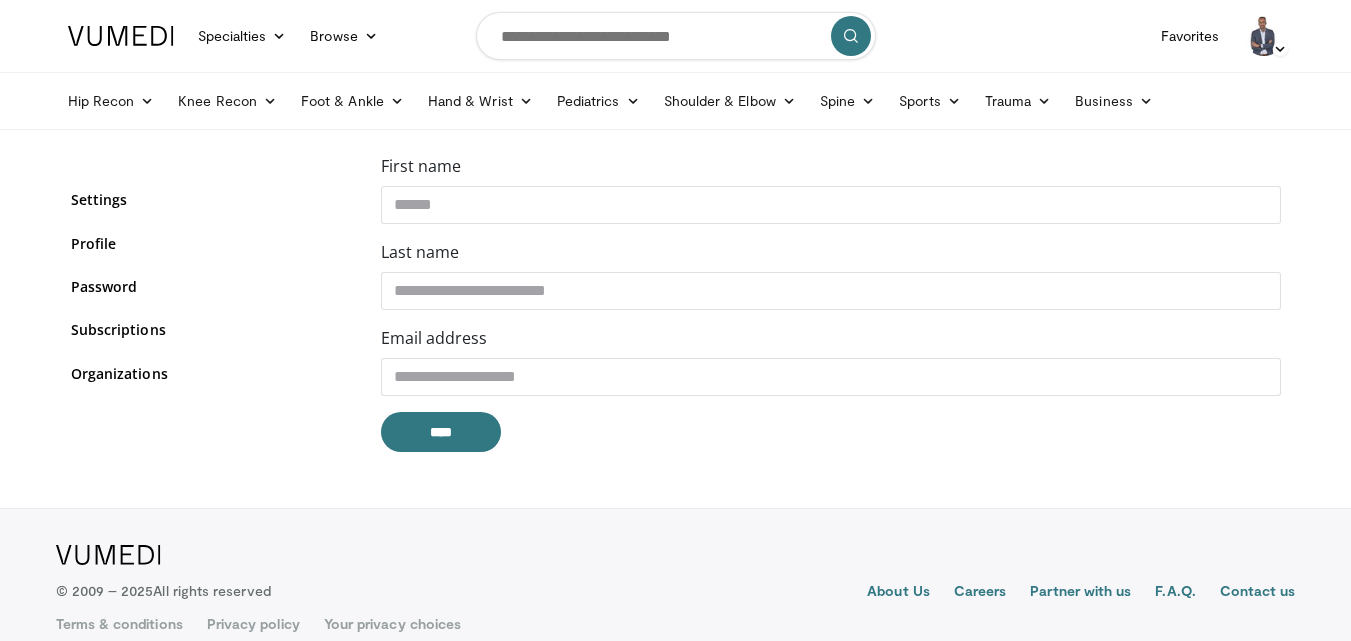 click on "Specialties
Adult & Family Medicine
Allergy, Asthma, Immunology
Anesthesiology
Cardiology
Dental
Dermatology
Endocrinology
Gastroenterology & Hepatology
General Surgery
Hematology & Oncology
Infectious Disease
Nephrology
Neurology
Neurosurgery
Obstetrics & Gynecology
Ophthalmology
Oral Maxillofacial
Orthopaedics
Otolaryngology
Pediatrics
Plastic Surgery
Podiatry
Psychiatry
Pulmonology
Radiation Oncology
Radiology
Rheumatology
Urology" at bounding box center [675, 333] 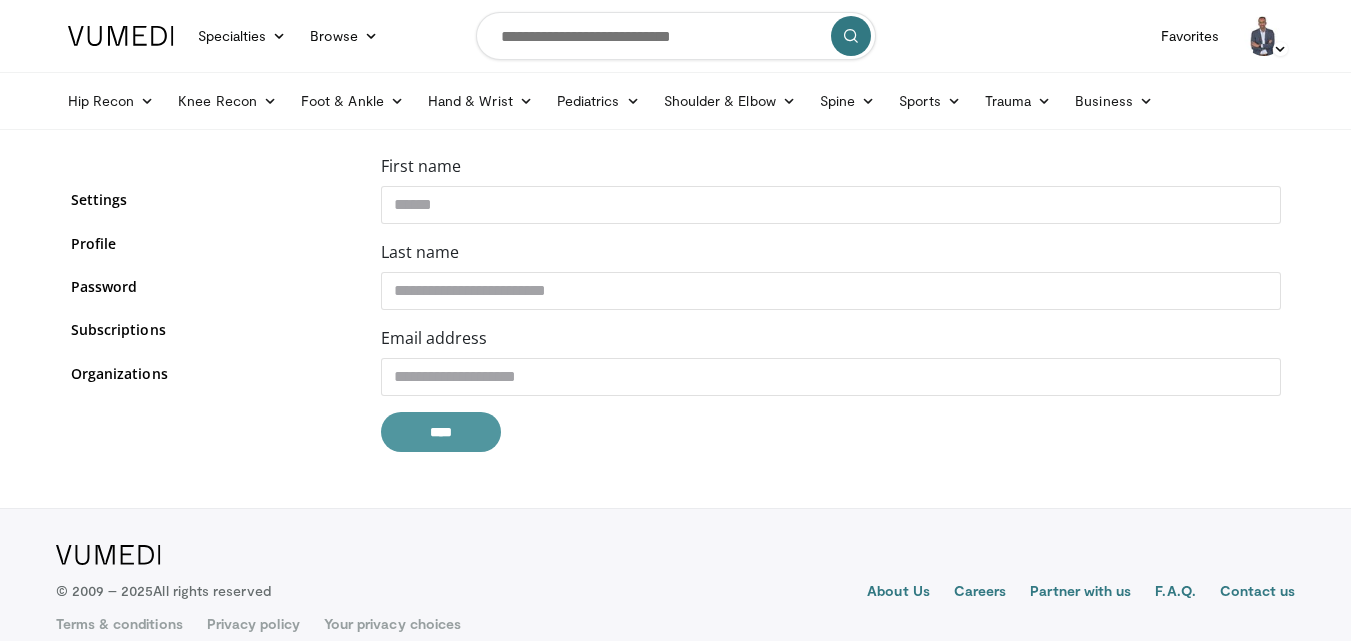 click on "****" at bounding box center [441, 432] 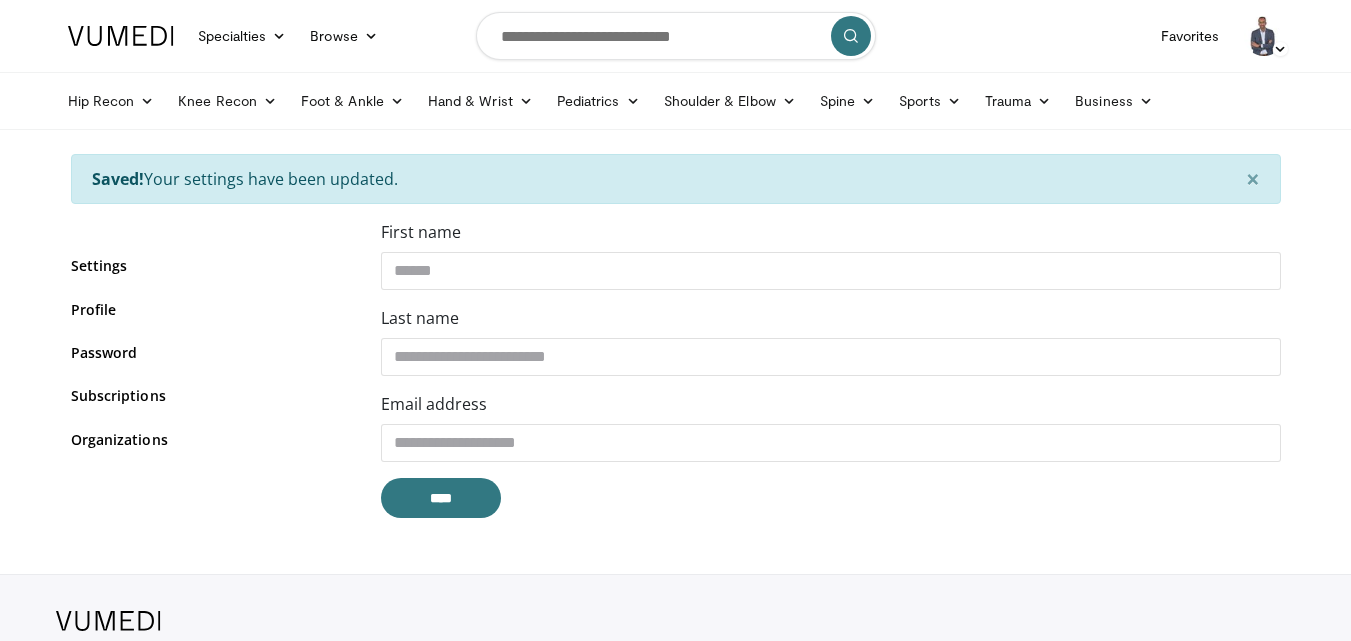 scroll, scrollTop: 0, scrollLeft: 0, axis: both 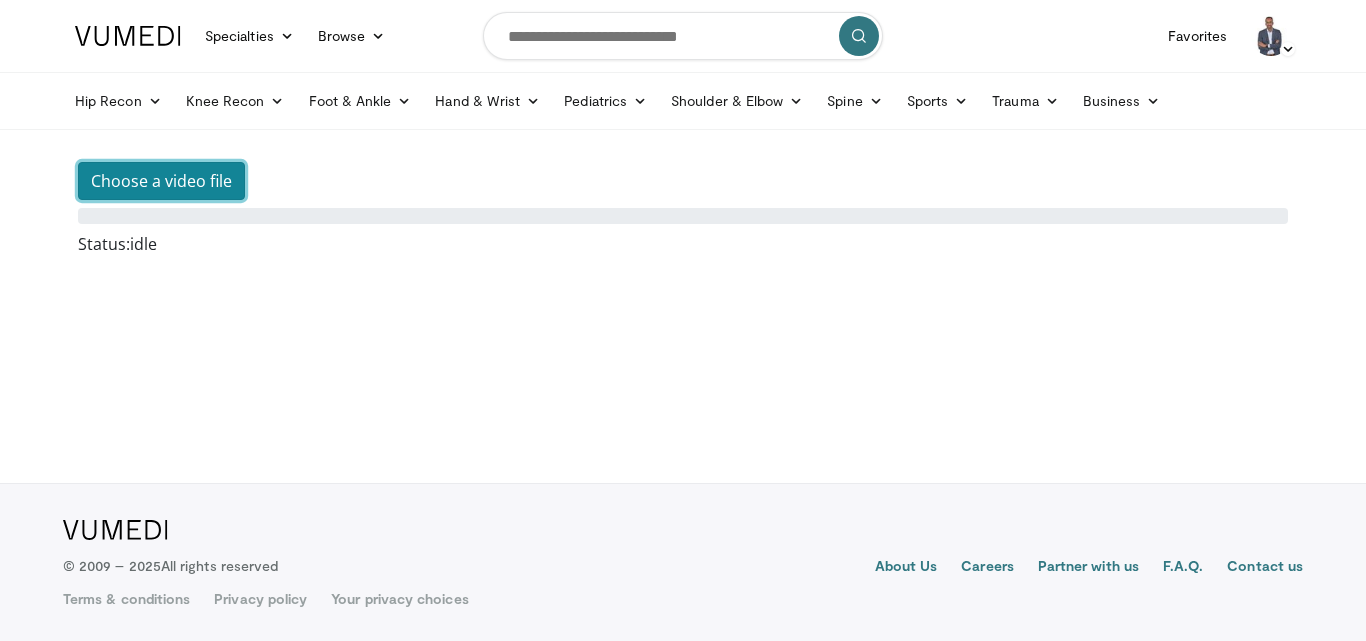 click on "Choose a video file" at bounding box center [161, 181] 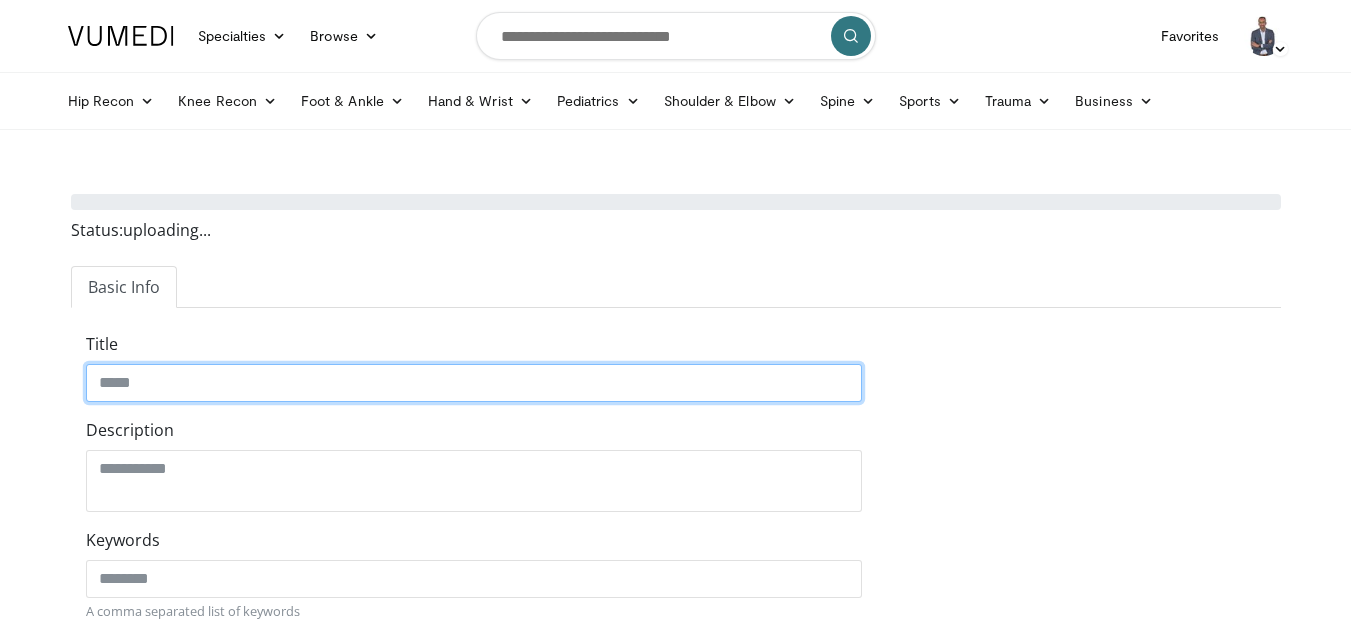 click on "Title" at bounding box center (474, 383) 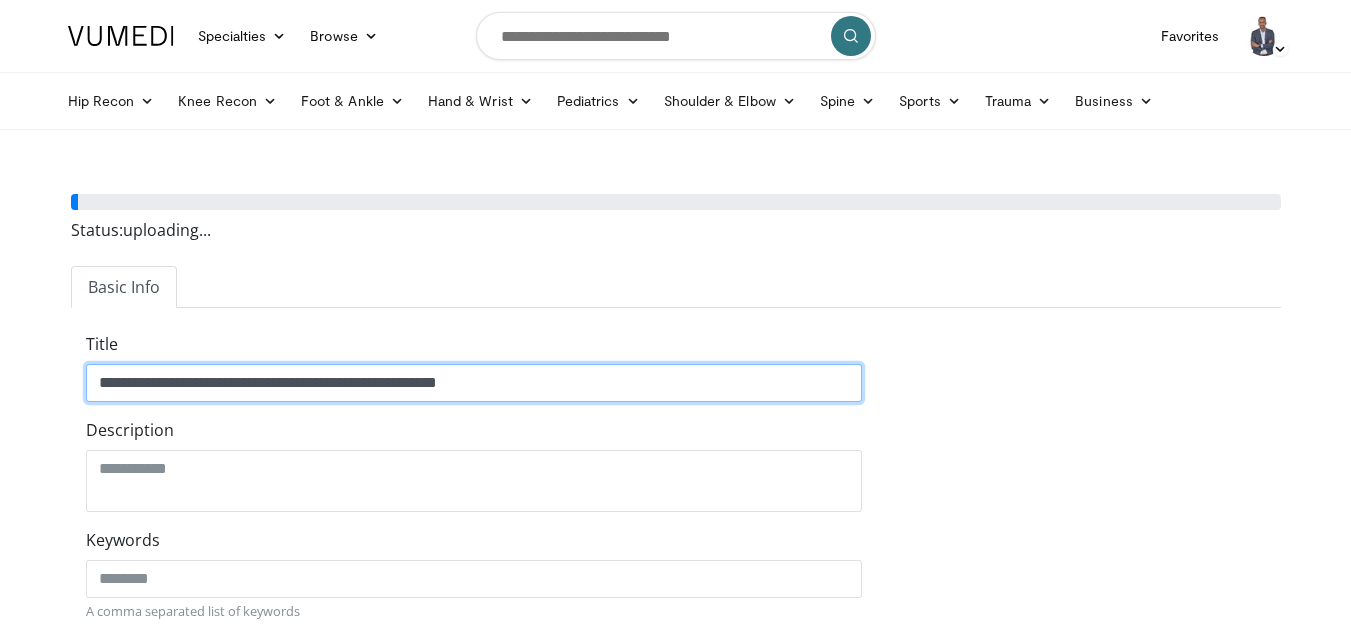 type on "**********" 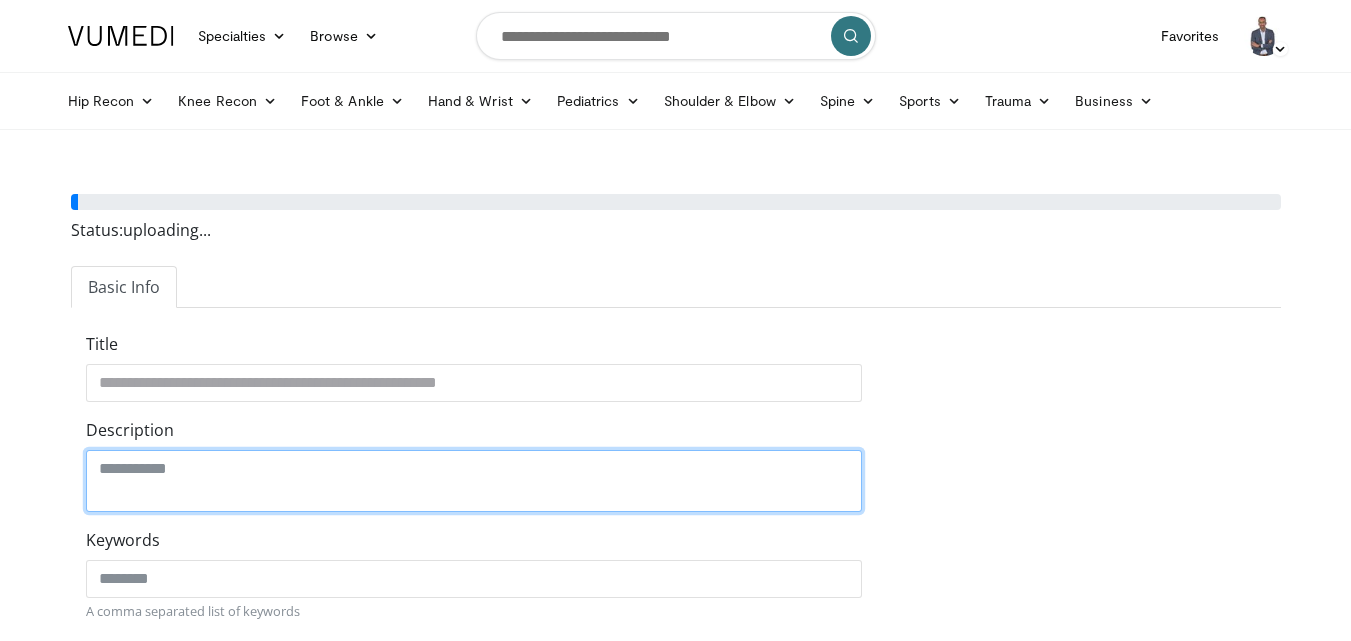 click on "Description" at bounding box center [474, 481] 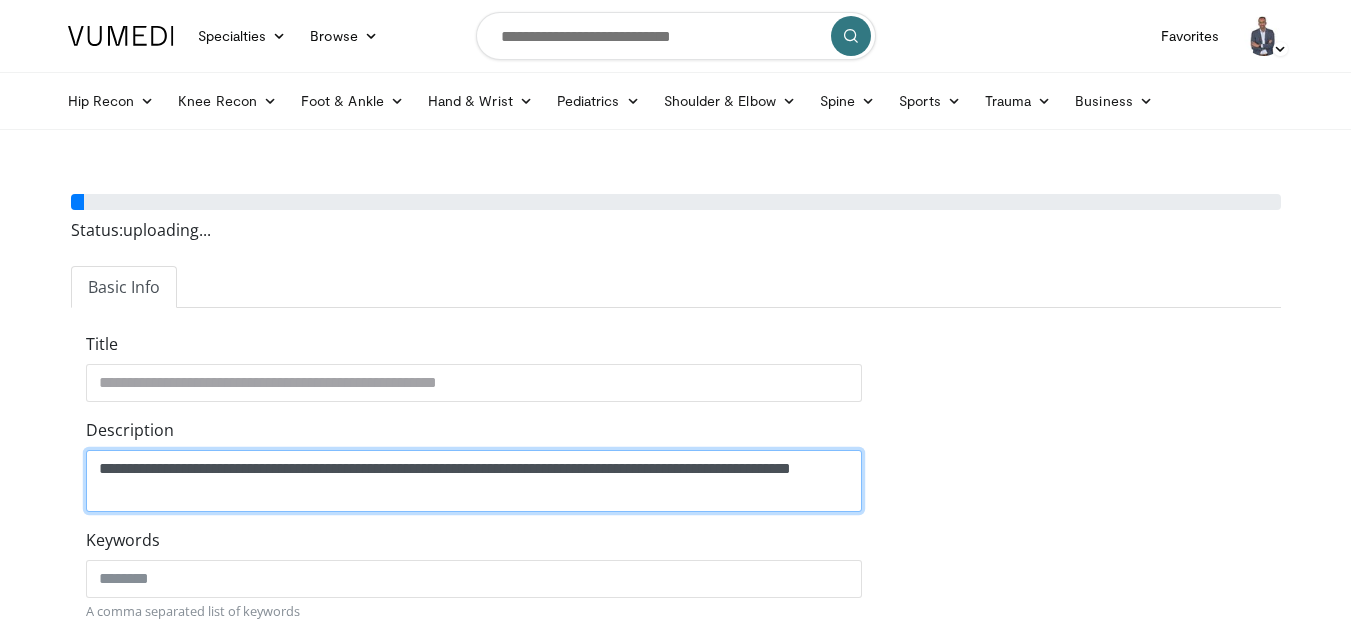 type on "**********" 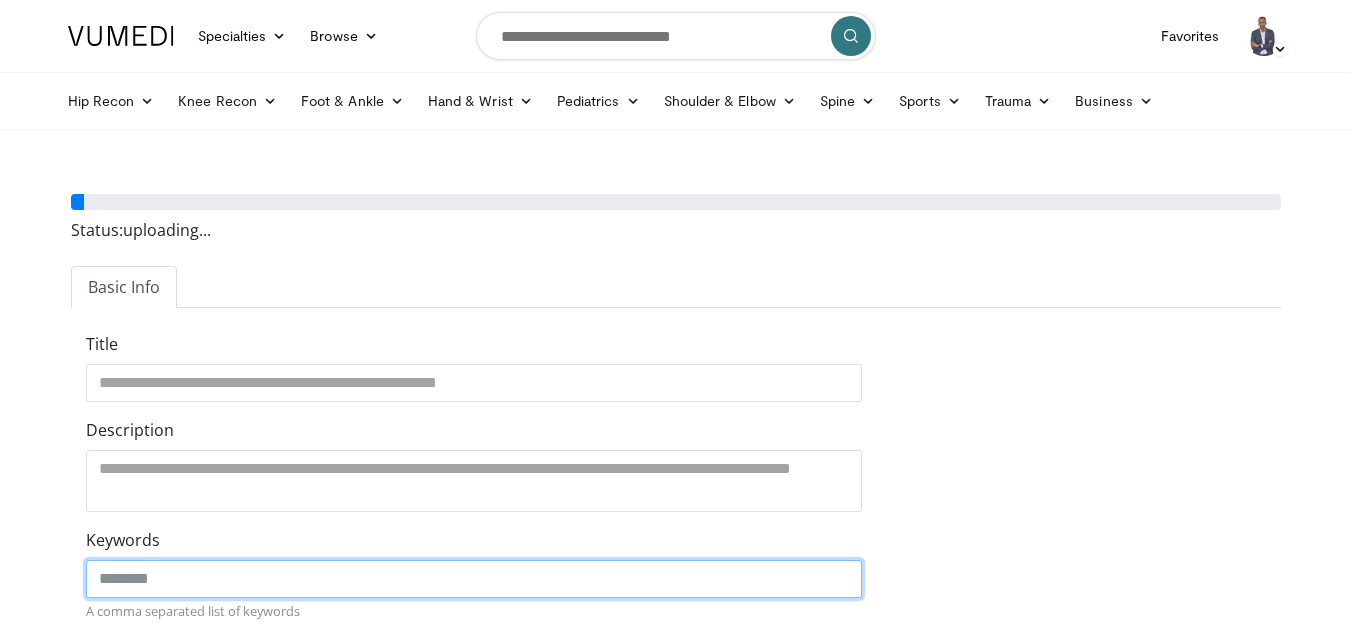 click on "Keywords" 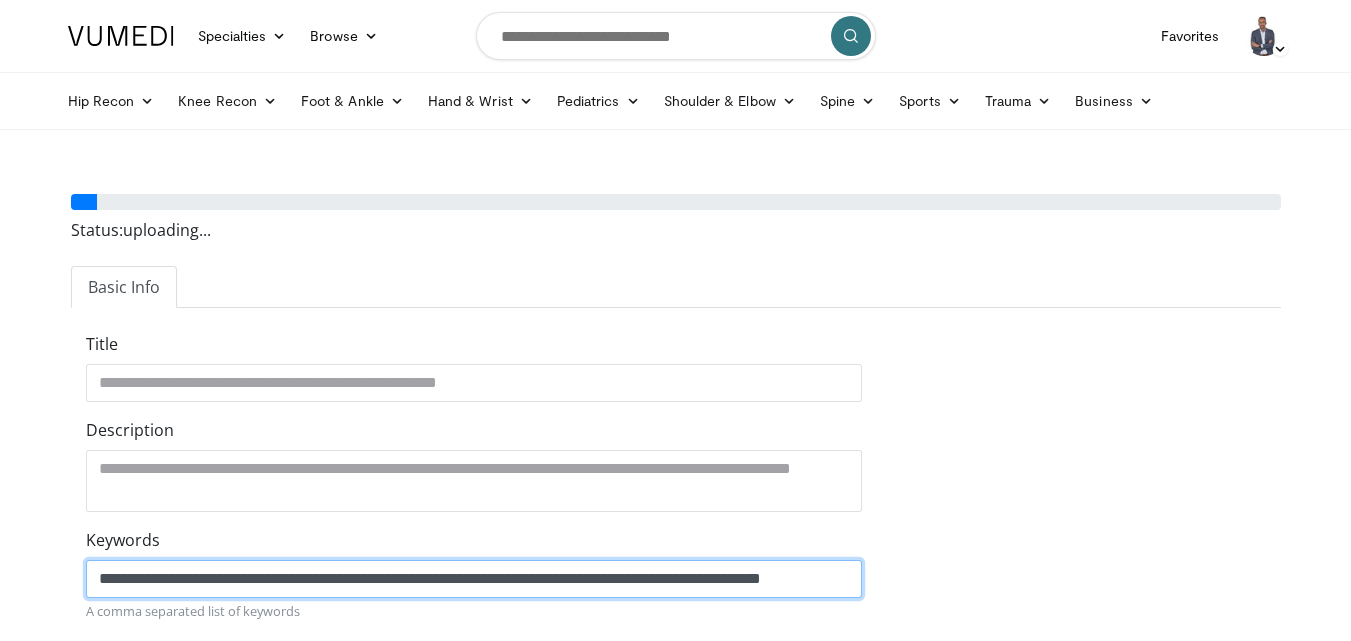 scroll, scrollTop: 0, scrollLeft: 55, axis: horizontal 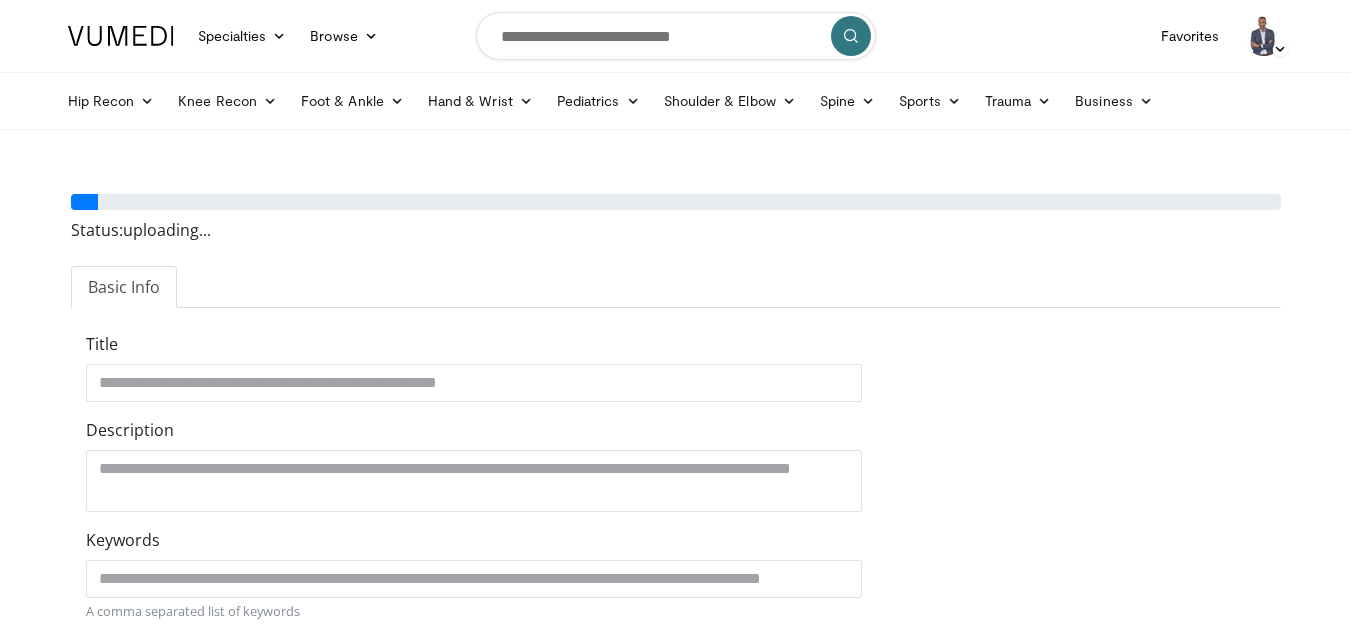 click on "**********" at bounding box center (676, 751) 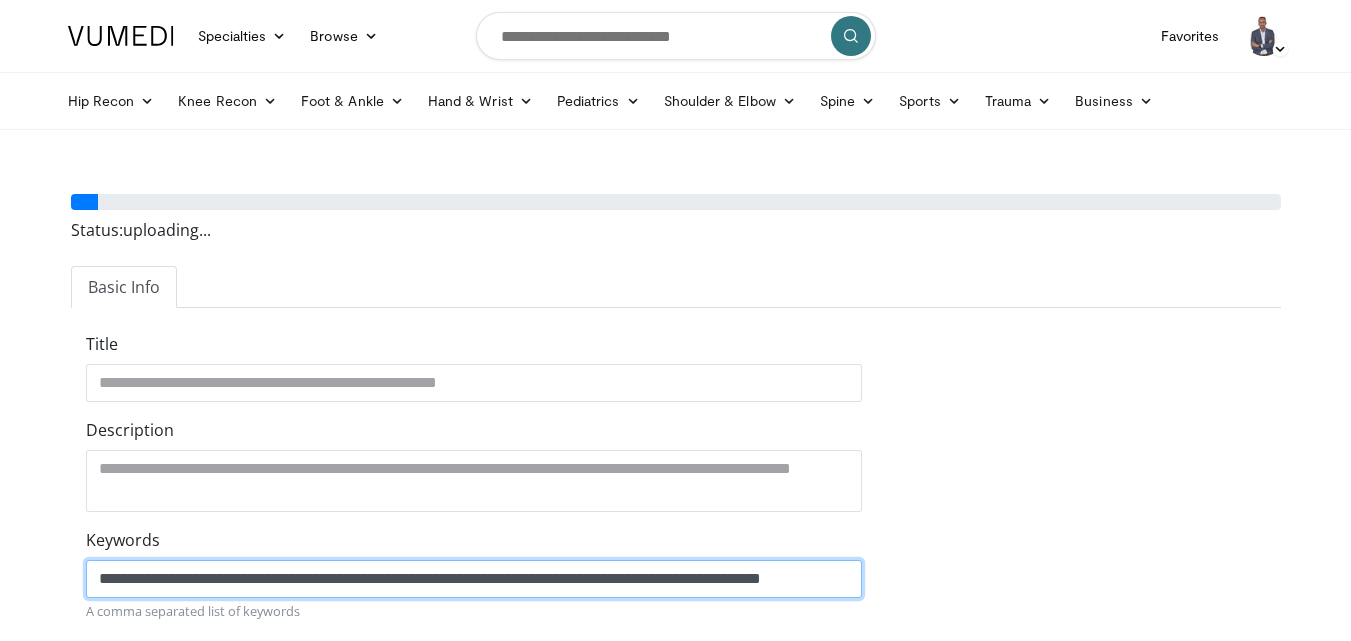 click on "**********" 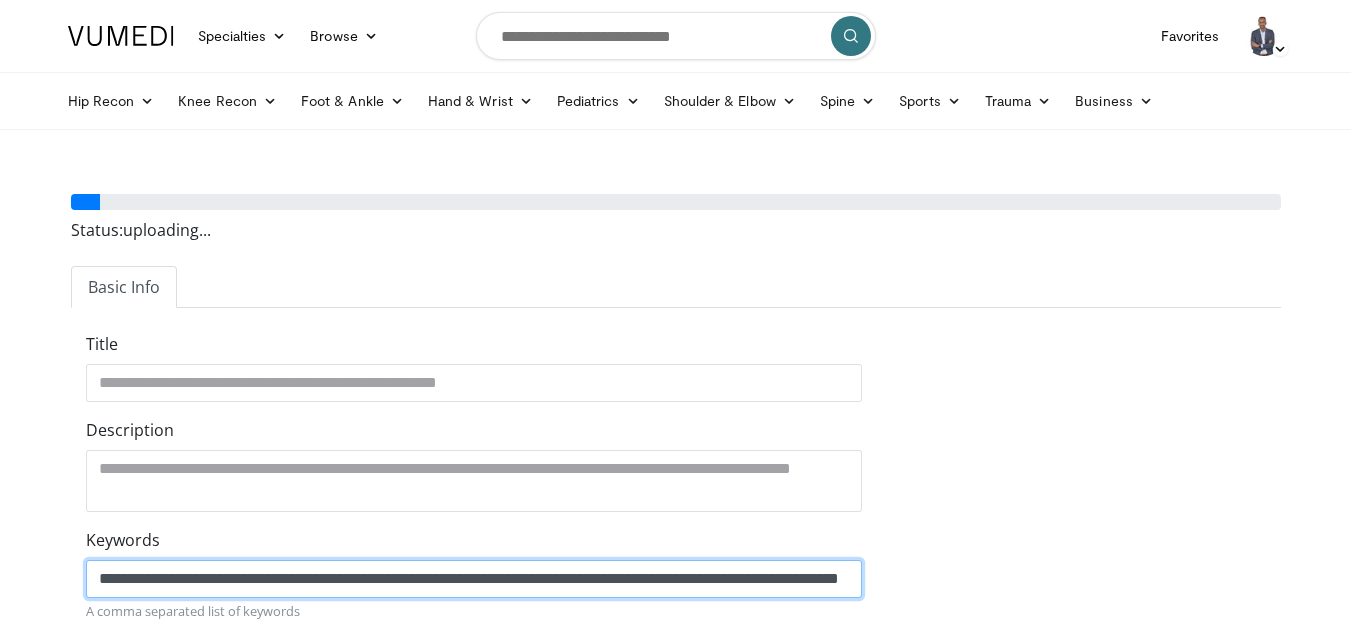 scroll, scrollTop: 0, scrollLeft: 155, axis: horizontal 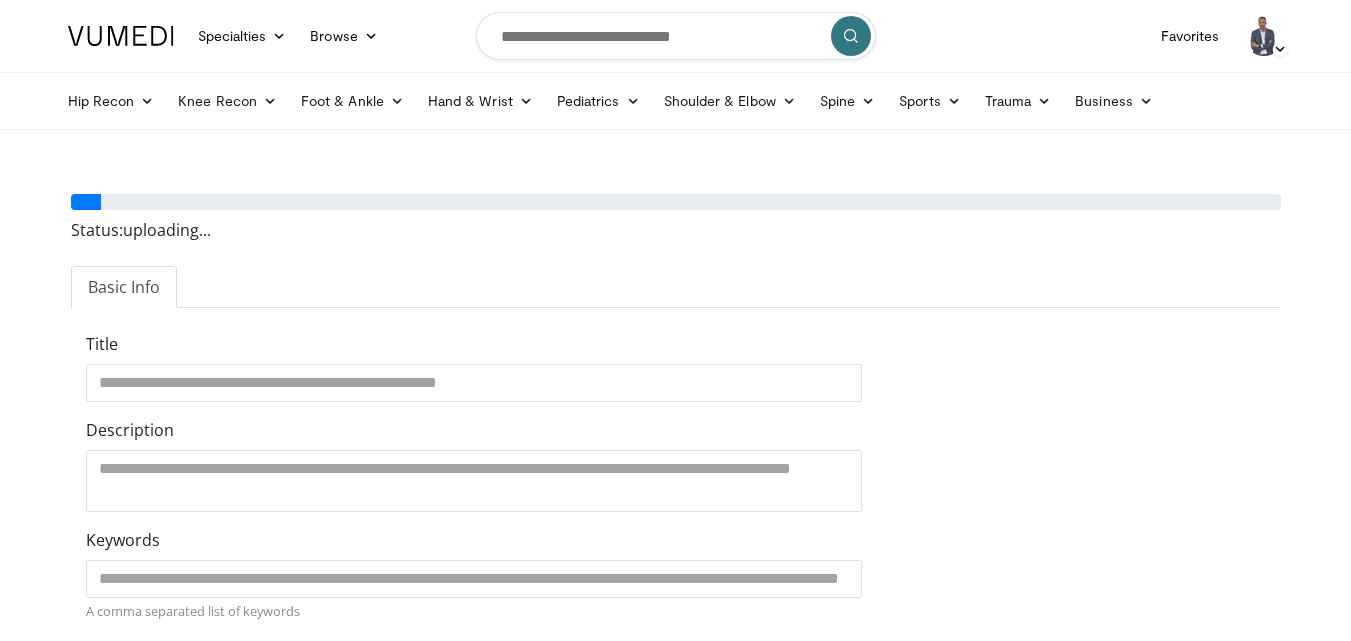 click on "**********" at bounding box center (676, 751) 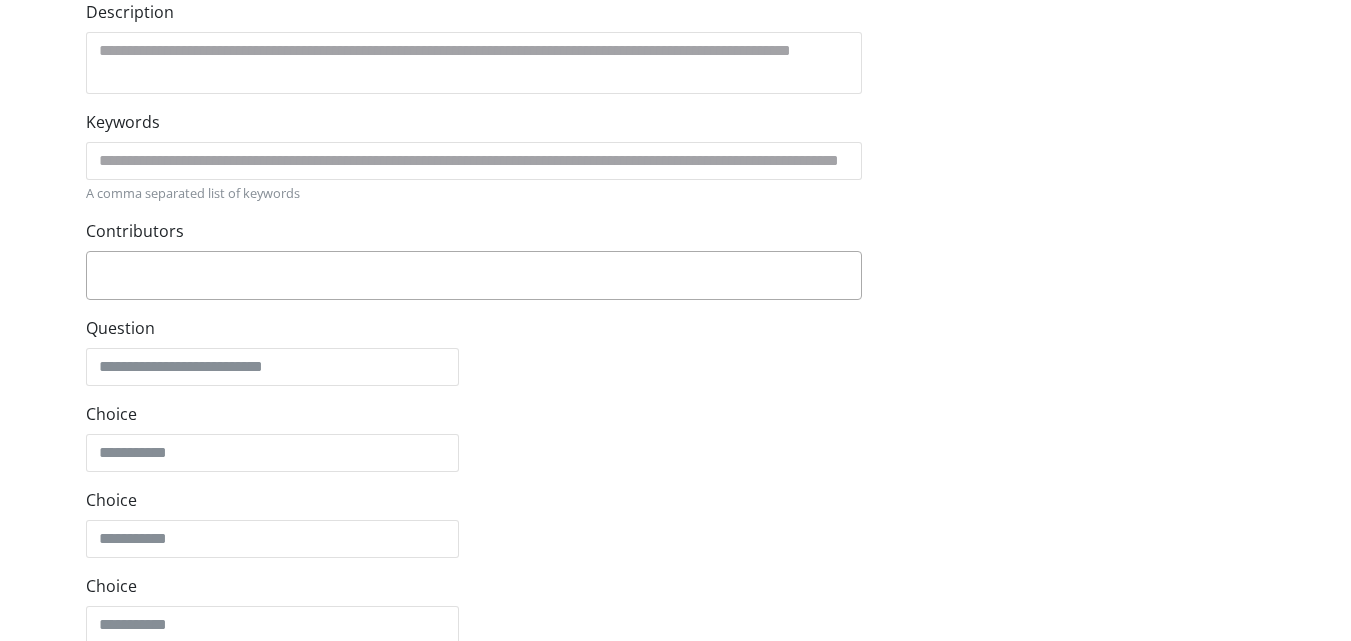 scroll, scrollTop: 440, scrollLeft: 0, axis: vertical 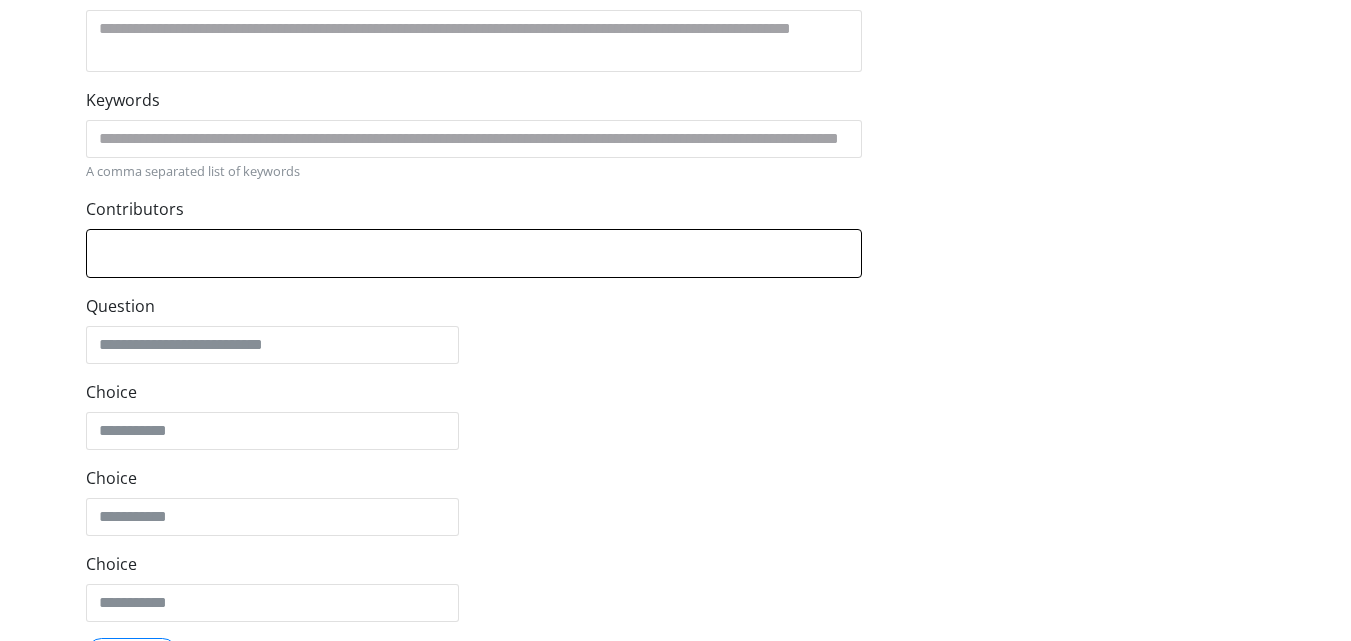 click at bounding box center [474, 253] 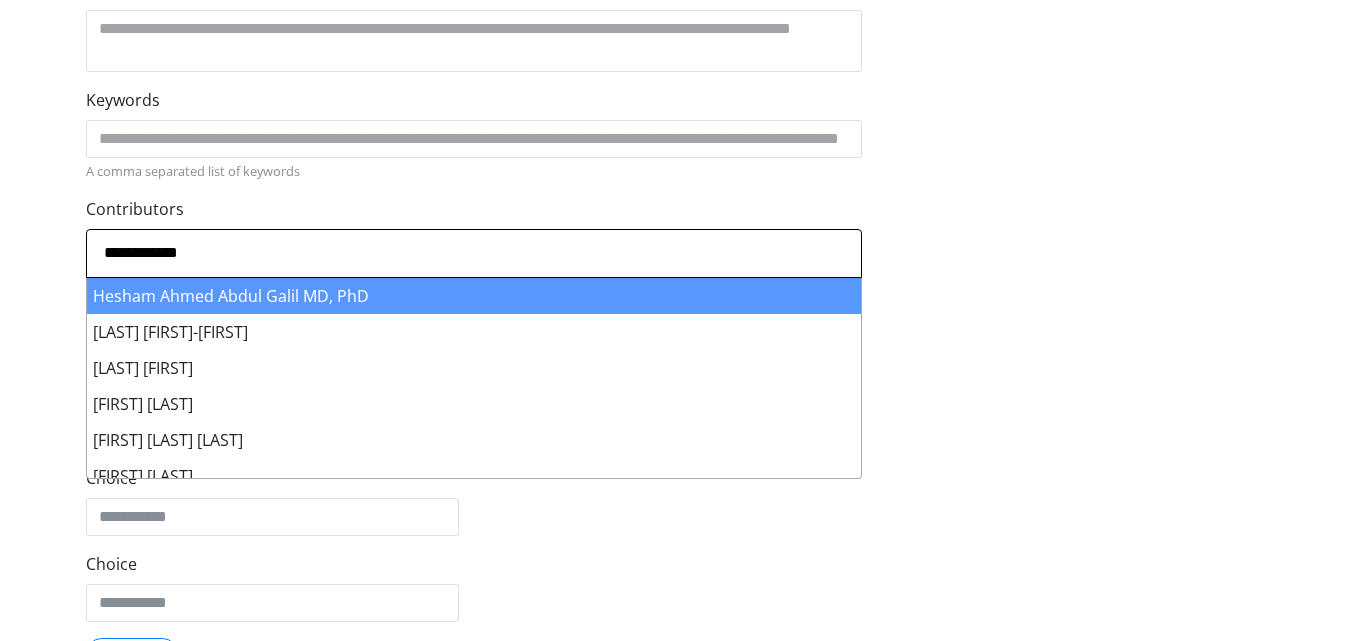 type on "**********" 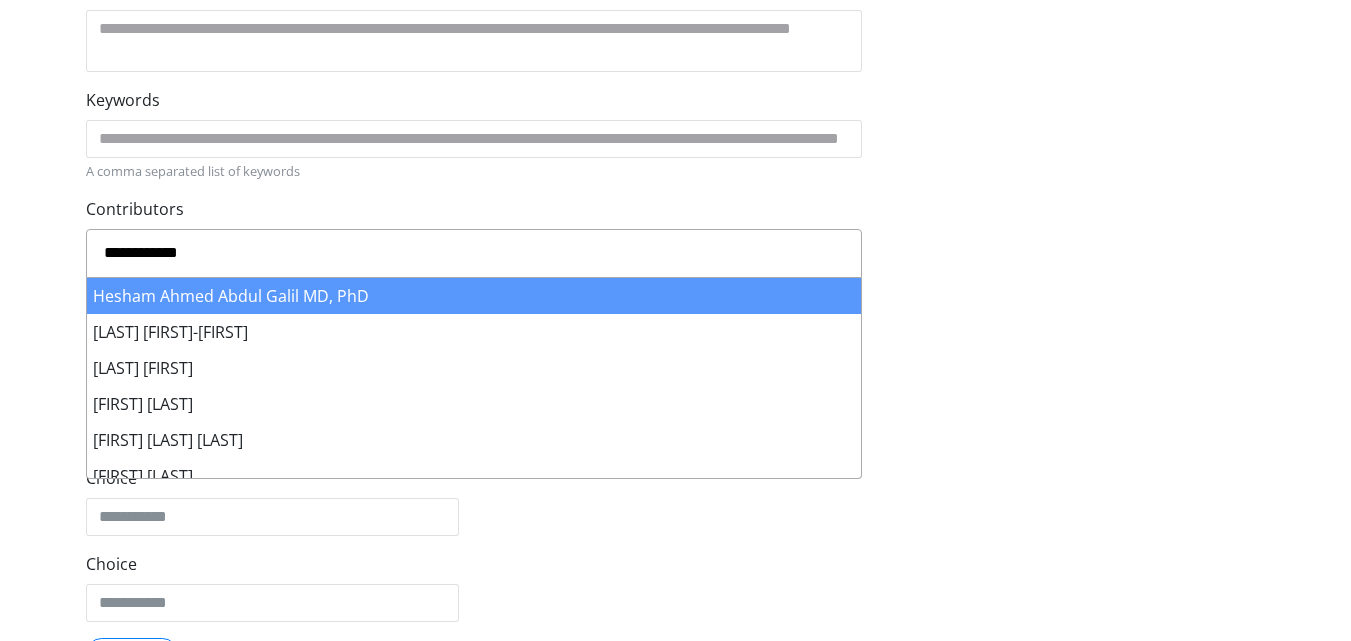 type 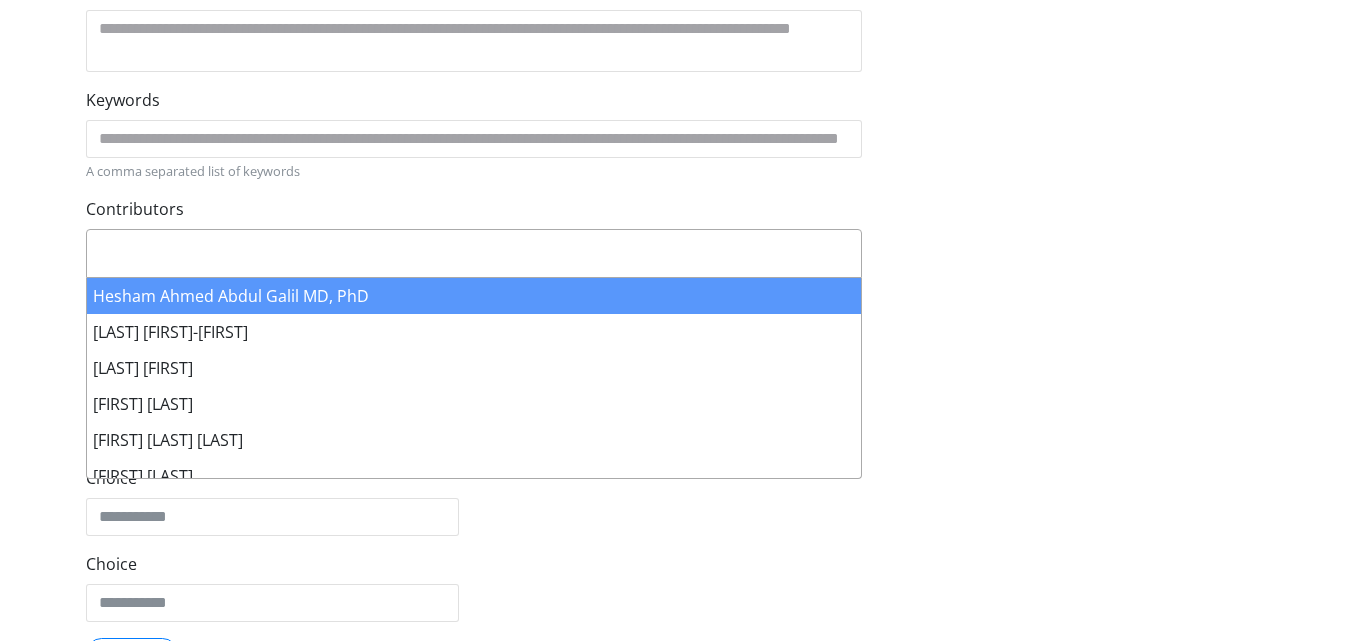 select on "******" 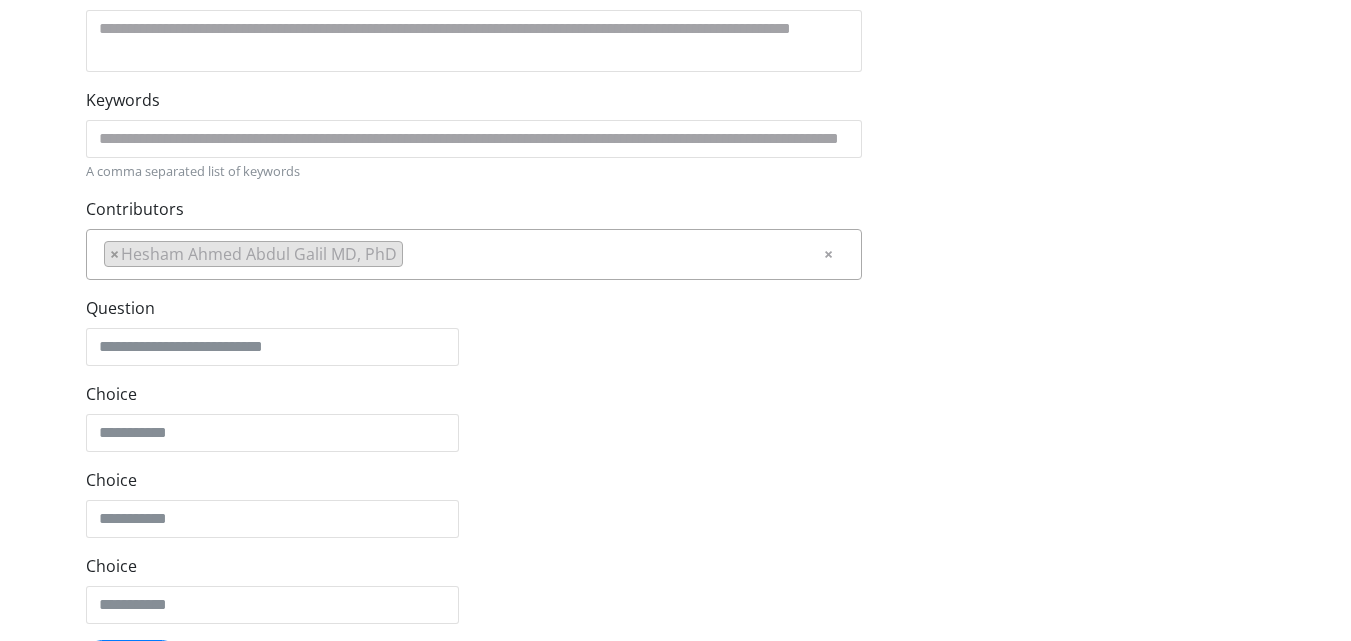click on "**********" at bounding box center [676, 312] 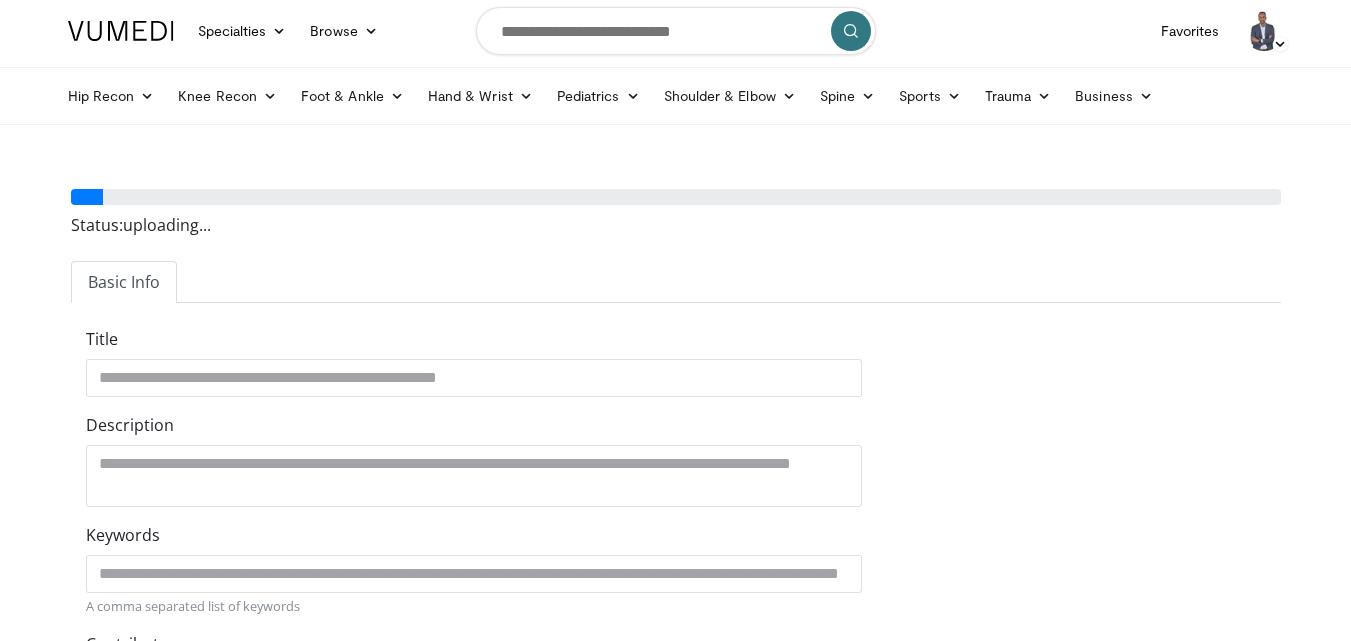 scroll, scrollTop: 0, scrollLeft: 0, axis: both 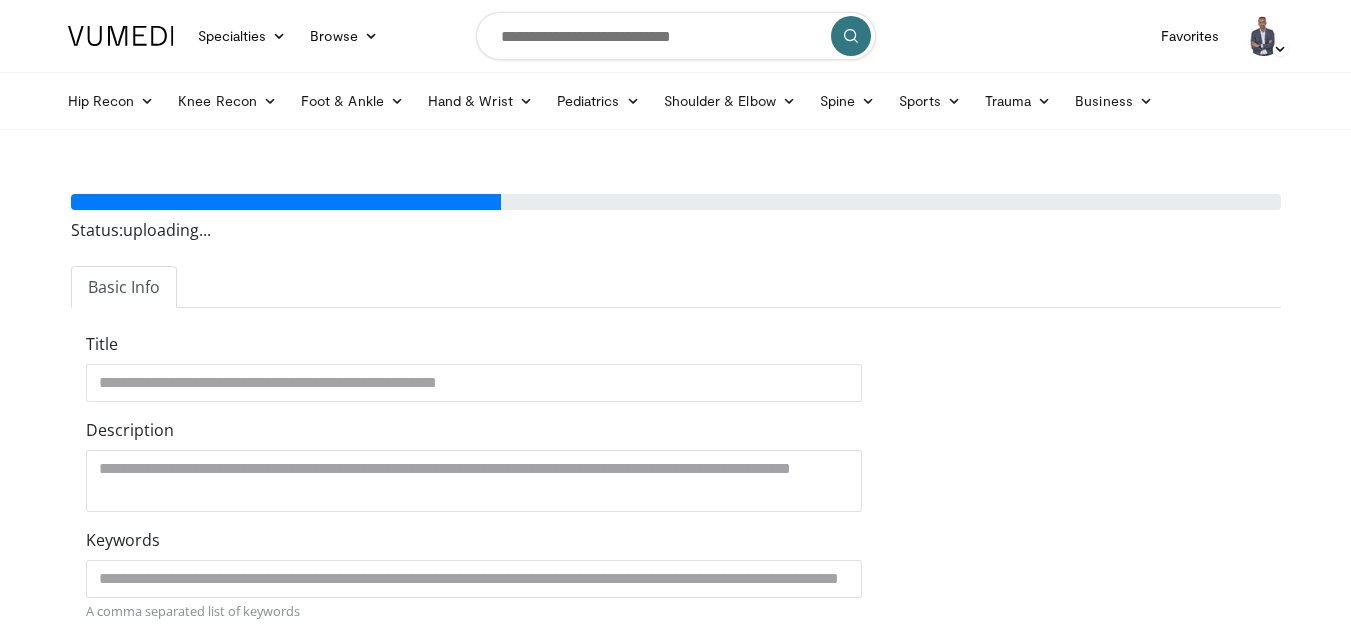 click on "Specialties
Adult & Family Medicine
Allergy, Asthma, Immunology
Anesthesiology
Cardiology
Dental
Dermatology
Endocrinology
Gastroenterology & Hepatology
General Surgery
Hematology & Oncology
Infectious Disease
Nephrology
Neurology
Neurosurgery
Obstetrics & Gynecology
Ophthalmology
Oral Maxillofacial
Orthopaedics
Otolaryngology
Pediatrics
Plastic Surgery
Podiatry
Psychiatry
Pulmonology
Radiation Oncology
Radiology
Rheumatology
Urology" at bounding box center [675, 685] 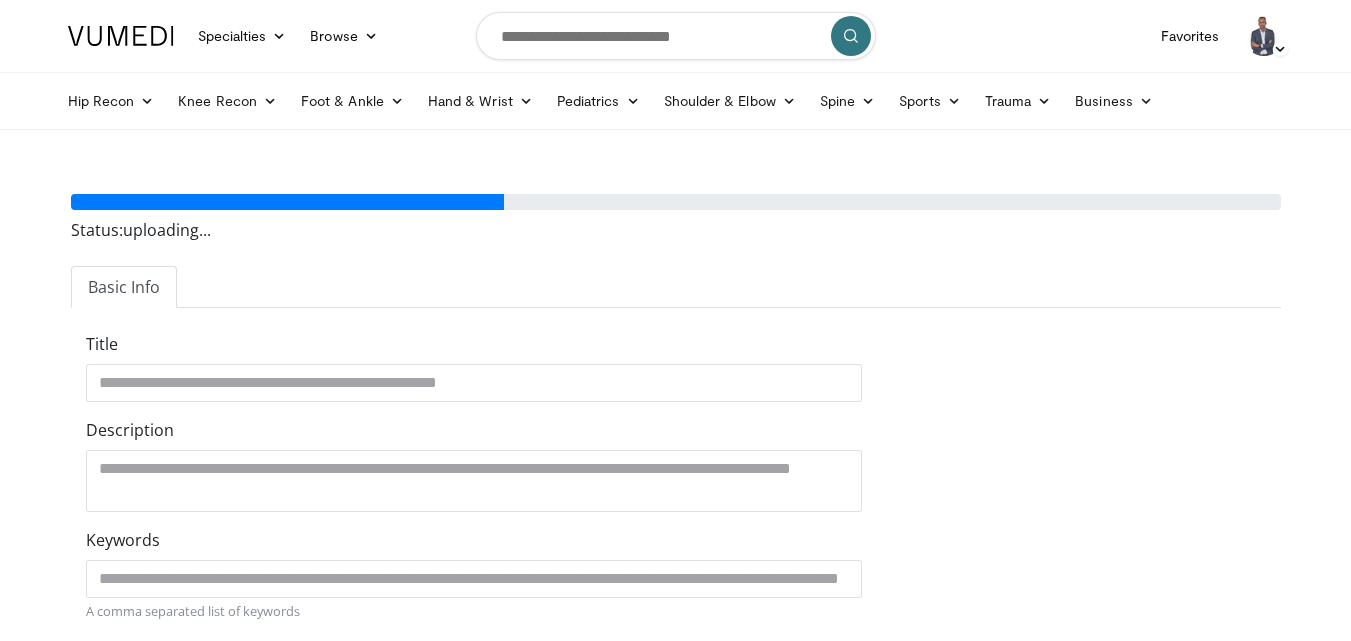 click on "Choose a video file" at bounding box center [676, 186] 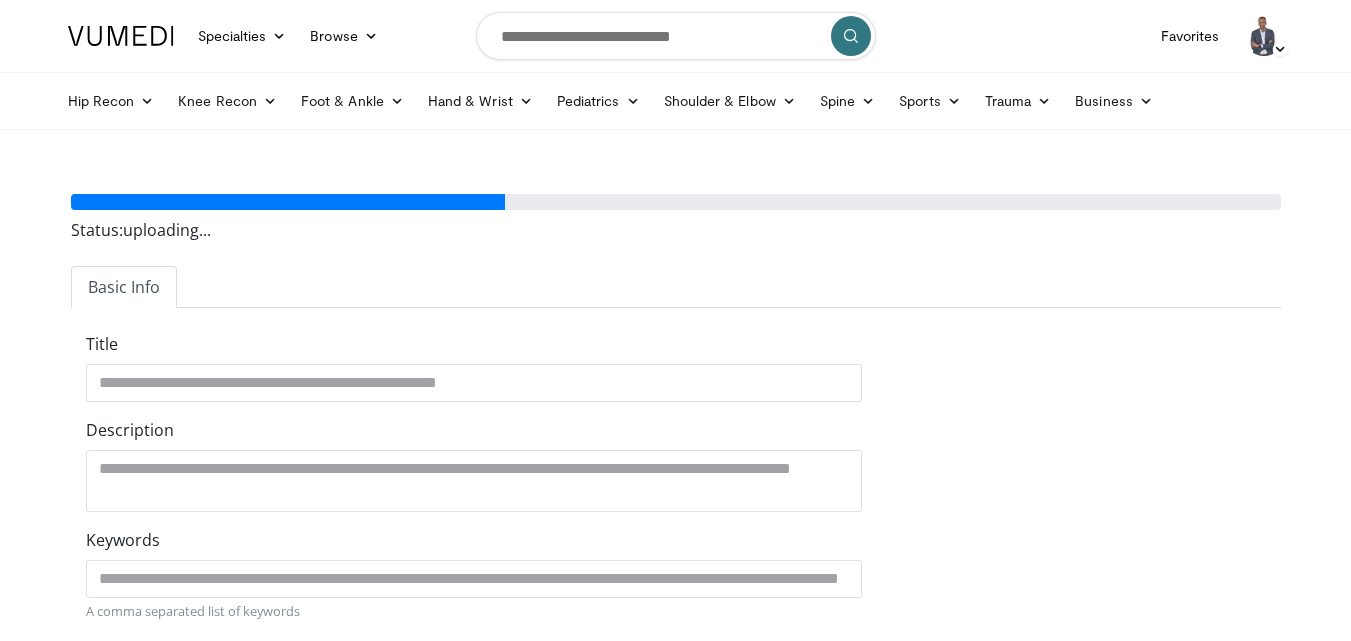 click on "Choose a video file" at bounding box center [676, 186] 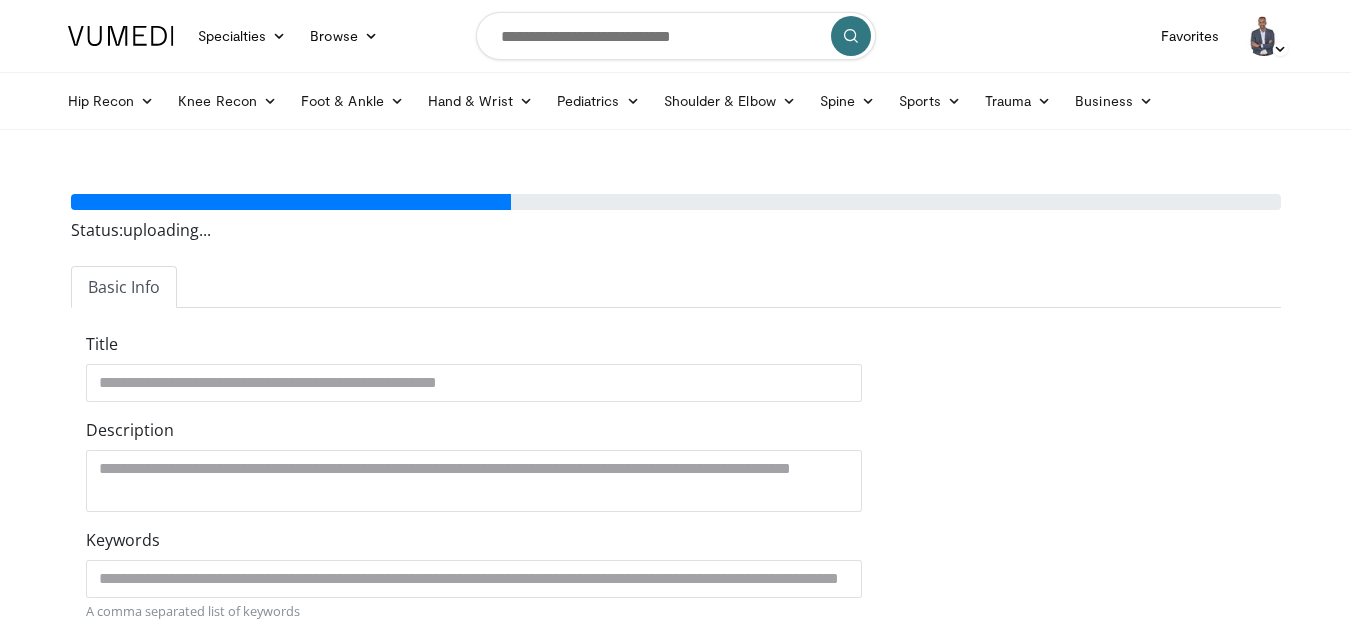 click on "Status:  uploading..." at bounding box center (676, 230) 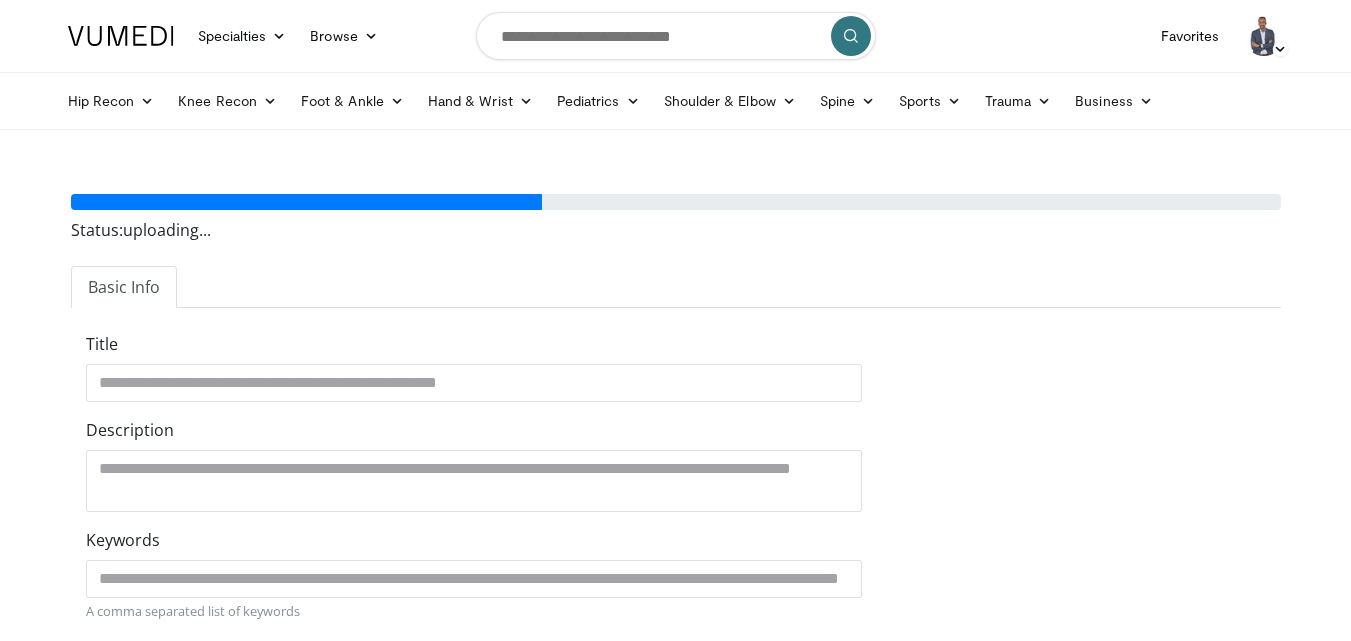 click on "Choose a video file
Status:  uploading..." at bounding box center [676, 210] 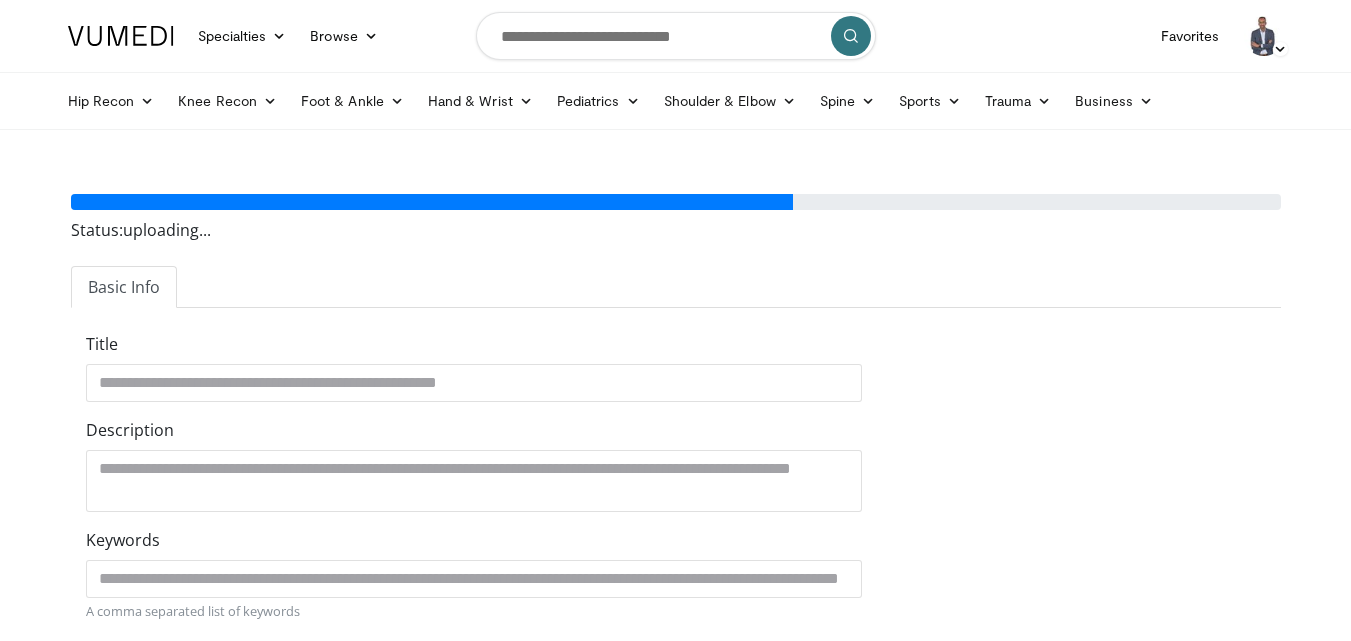 click on "Basic Info" at bounding box center [676, 287] 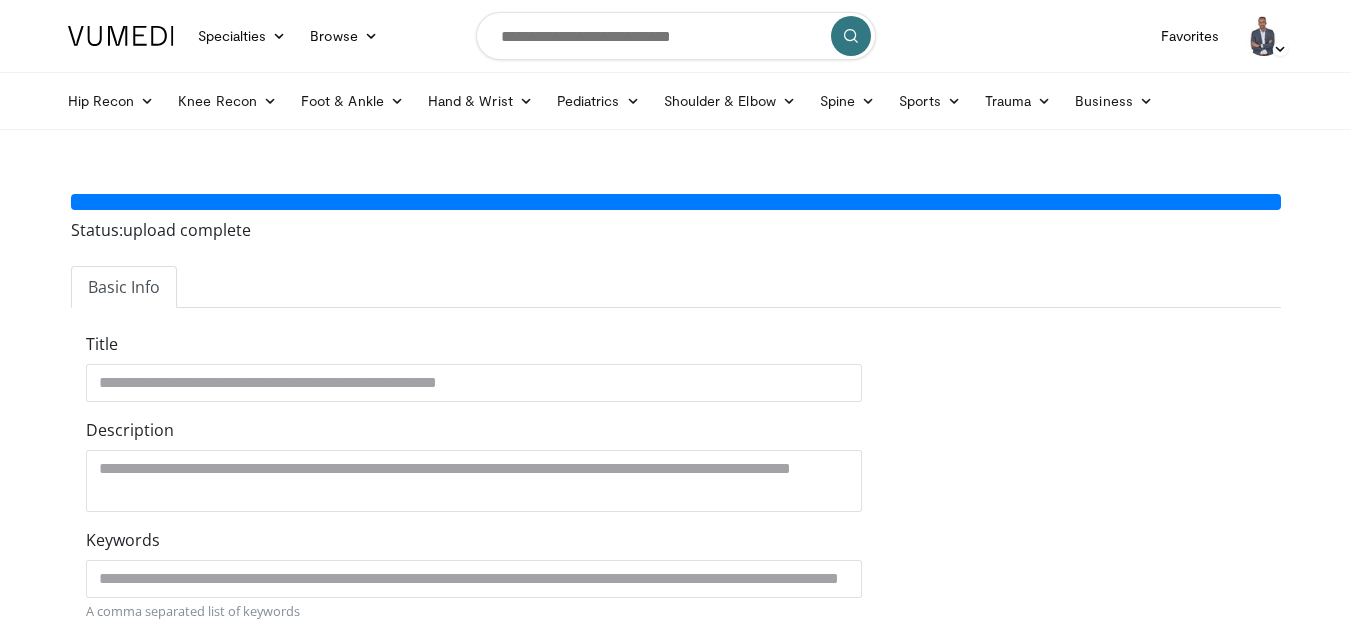 click on "Specialties
Adult & Family Medicine
Allergy, Asthma, Immunology
Anesthesiology
Cardiology
Dental
Dermatology
Endocrinology
Gastroenterology & Hepatology
General Surgery
Hematology & Oncology
Infectious Disease
Nephrology
Neurology
Neurosurgery
Obstetrics & Gynecology
Ophthalmology
Oral Maxillofacial
Orthopaedics
Otolaryngology
Pediatrics
Plastic Surgery
Podiatry
Psychiatry
Pulmonology
Radiation Oncology
Radiology
Rheumatology
Urology" at bounding box center (675, 685) 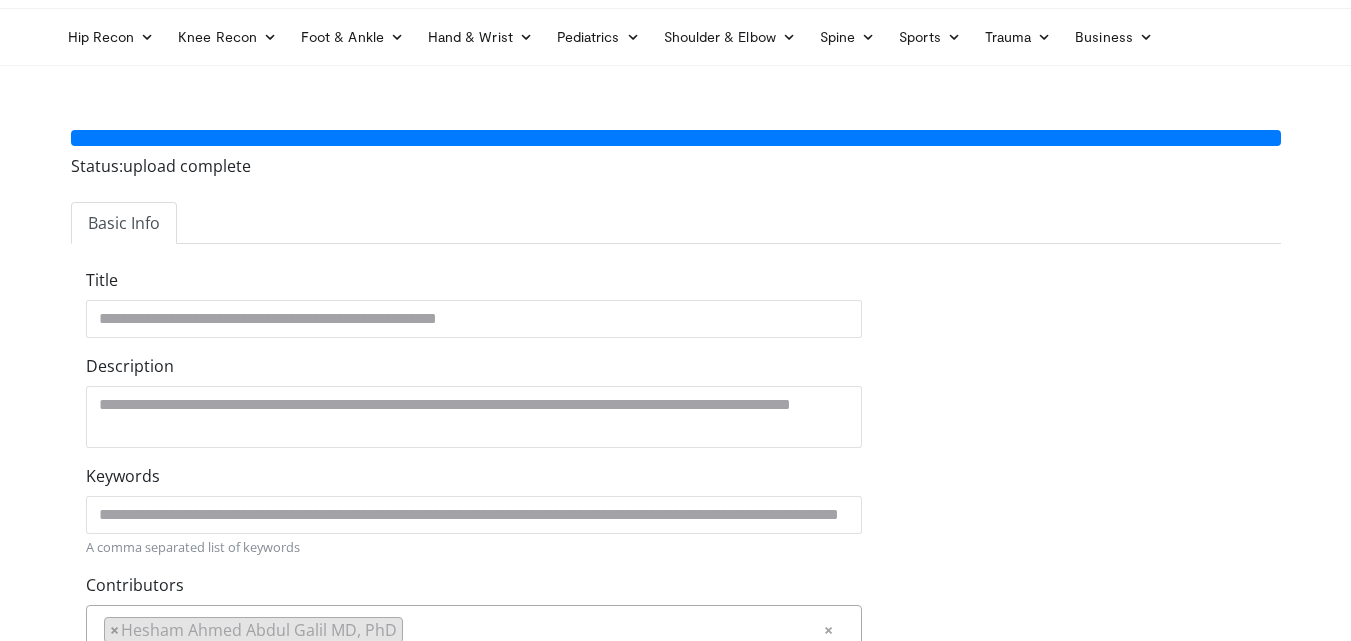 scroll, scrollTop: 0, scrollLeft: 0, axis: both 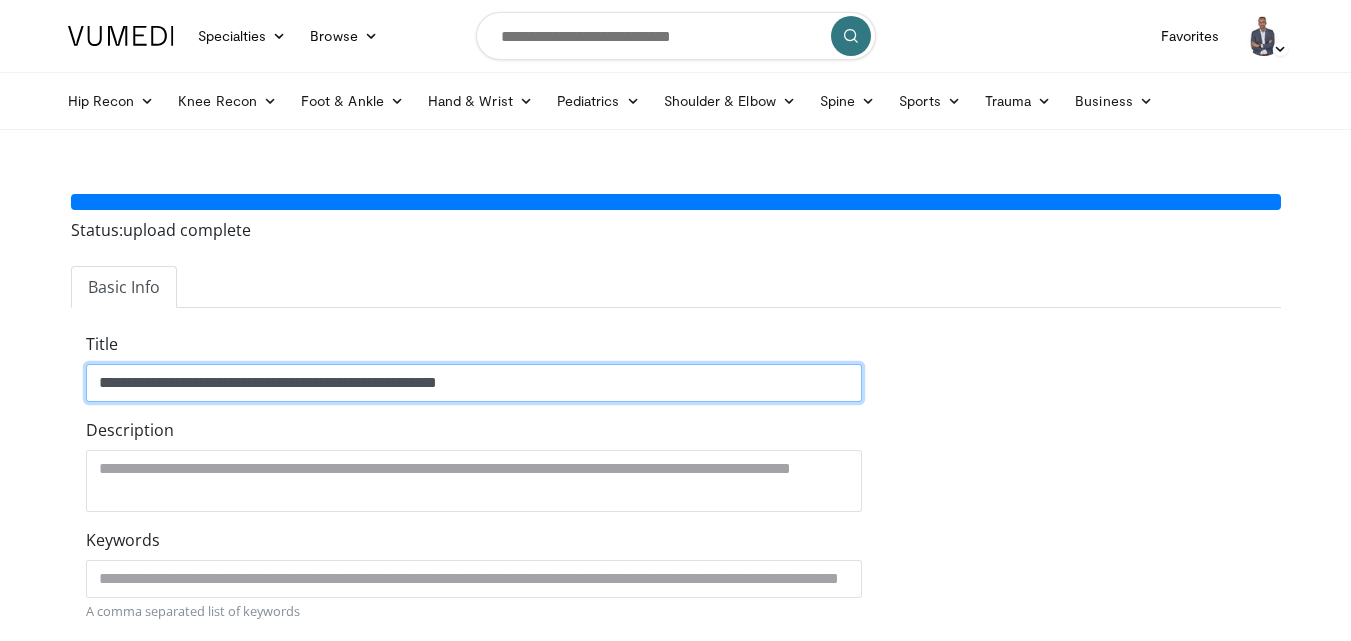 click on "**********" at bounding box center (474, 383) 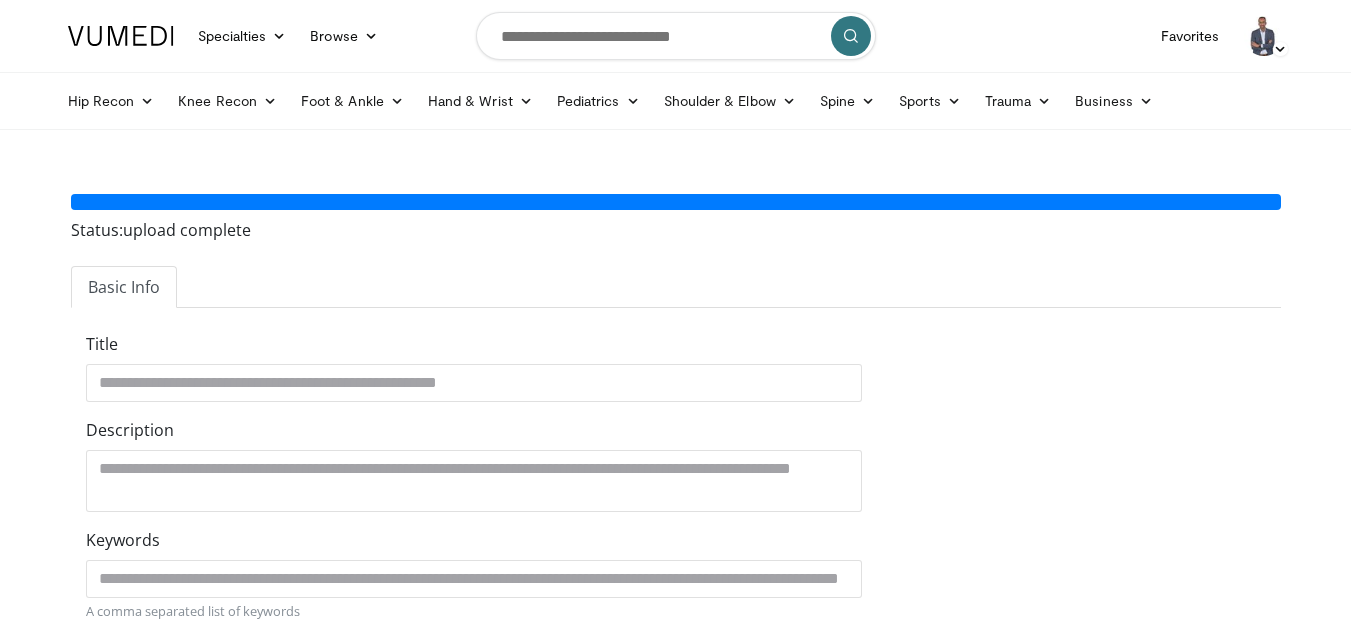 click on "**********" at bounding box center (676, 752) 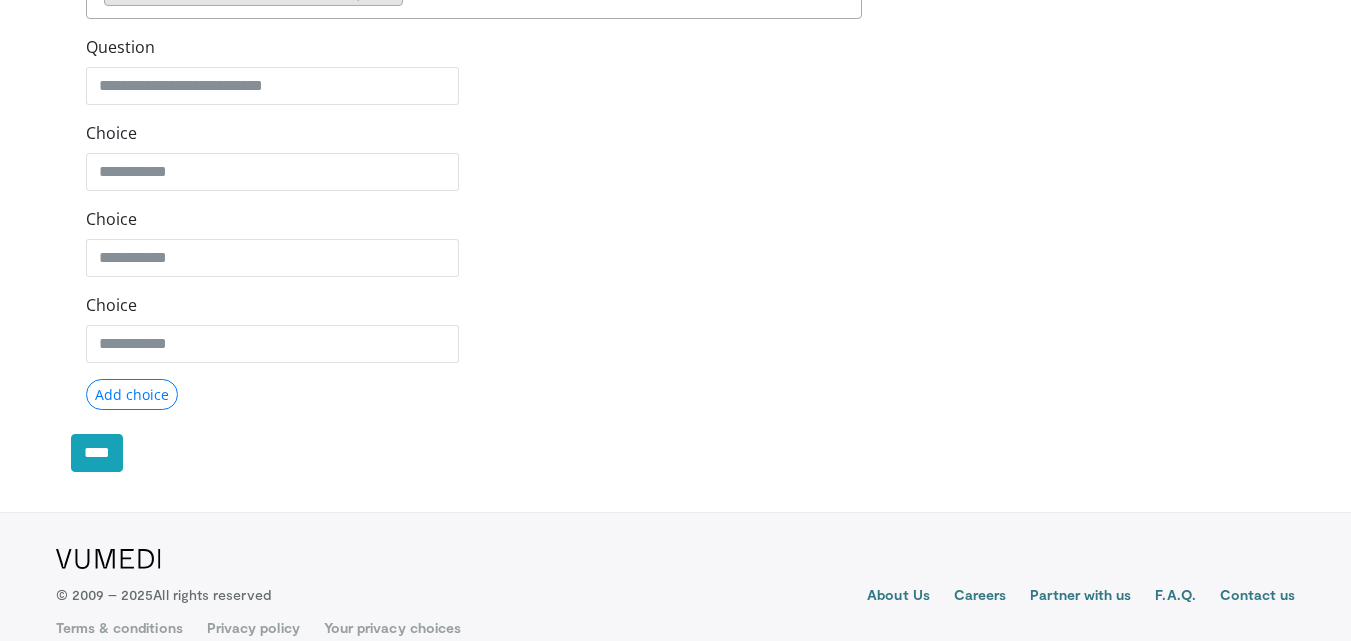 scroll, scrollTop: 730, scrollLeft: 0, axis: vertical 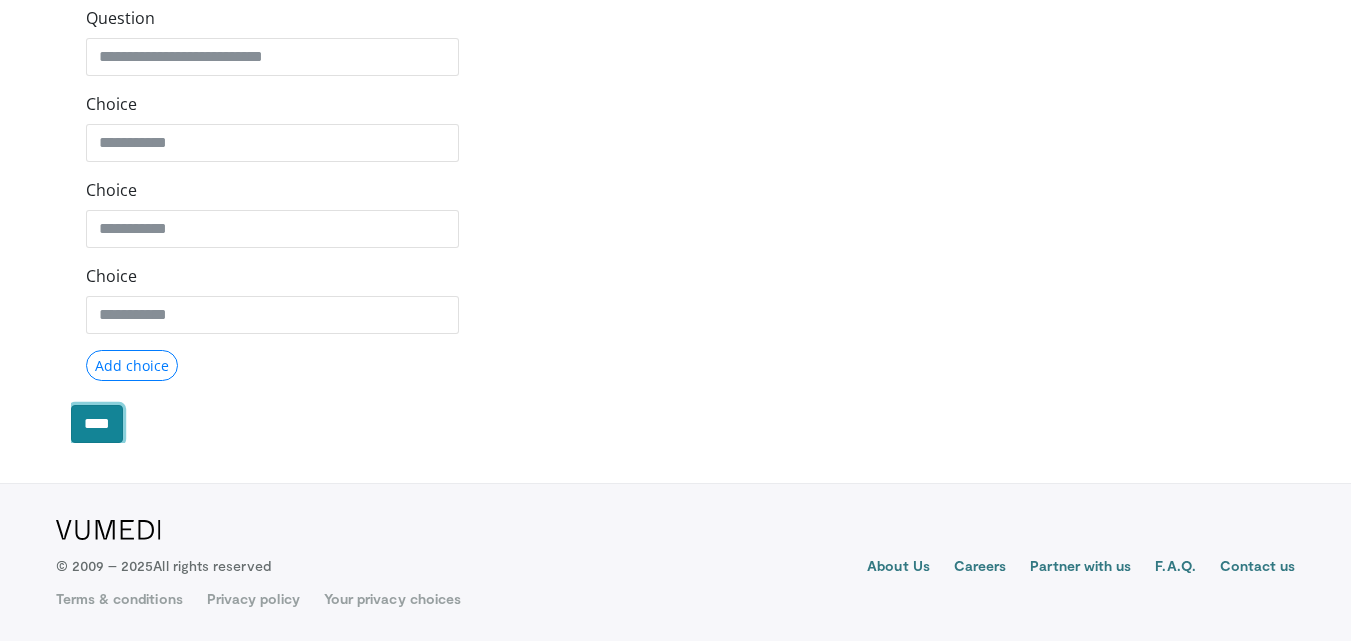click on "****" at bounding box center [97, 424] 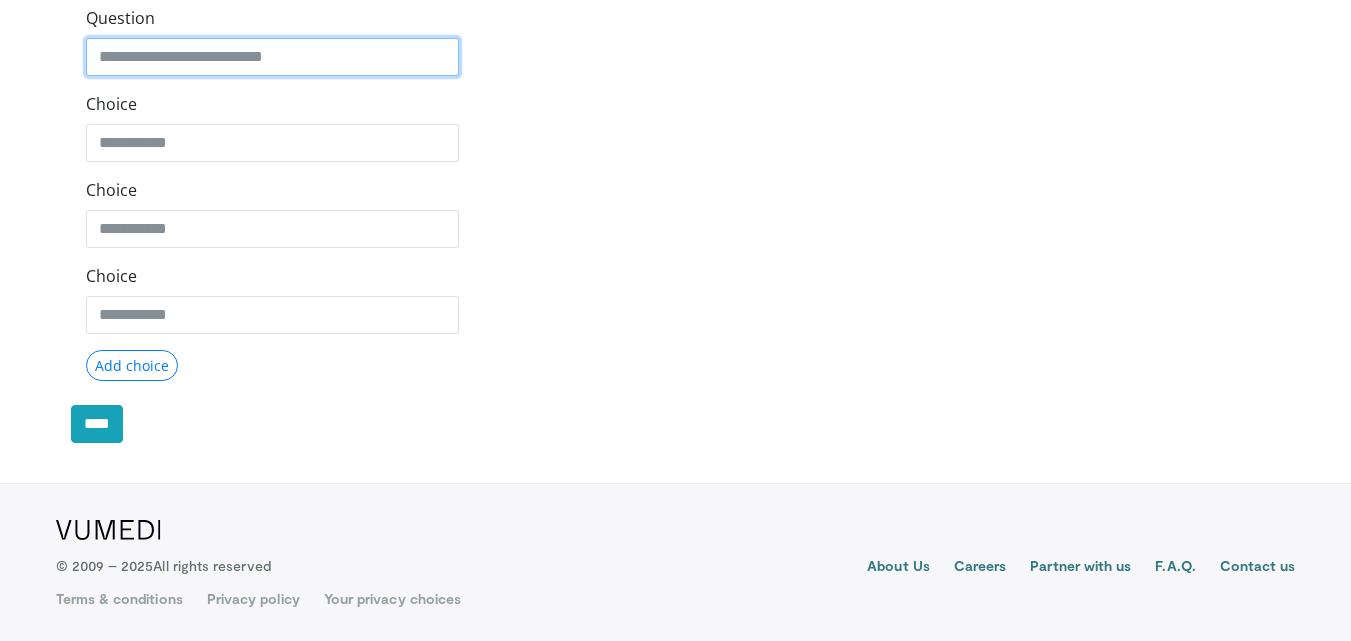 click on "Question" at bounding box center (272, 57) 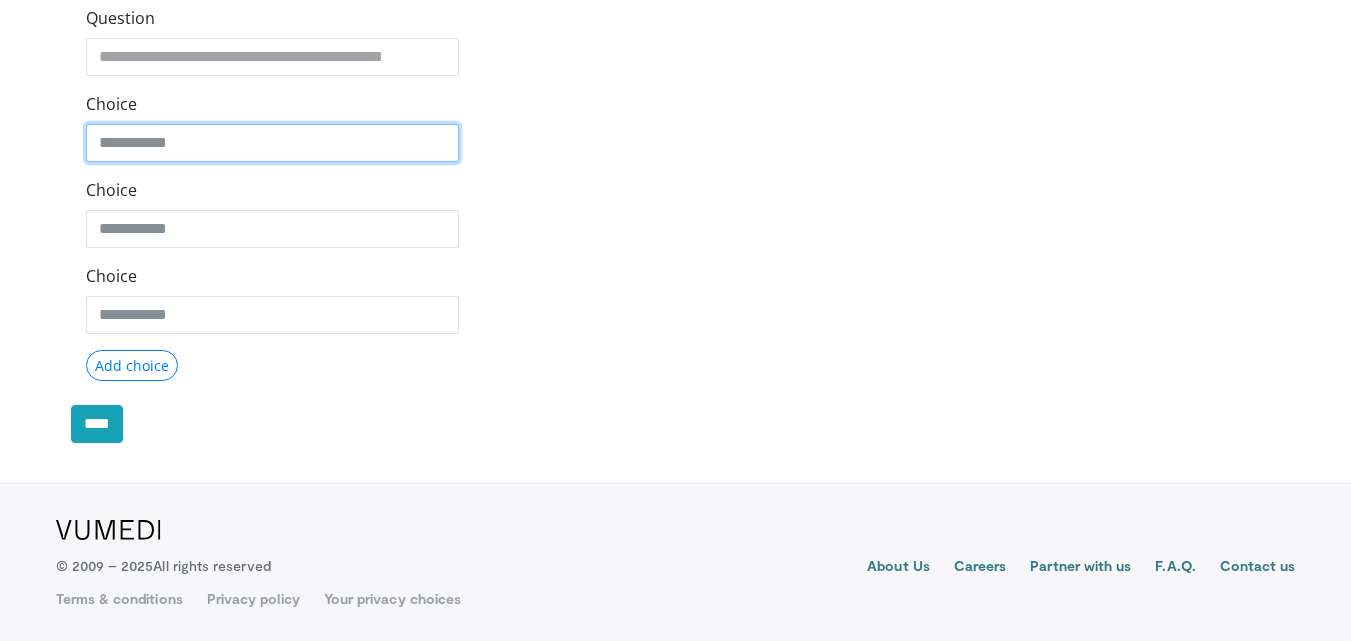 click on "Choice" at bounding box center (272, 143) 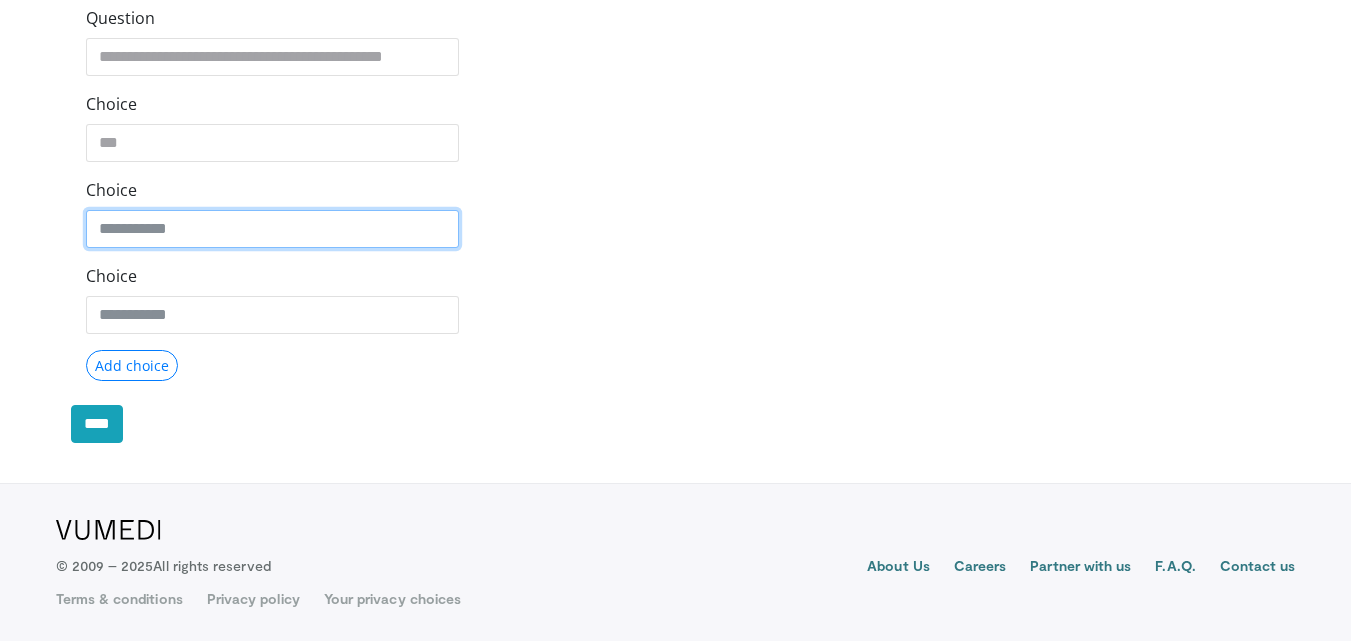 click on "Choice" at bounding box center [272, 229] 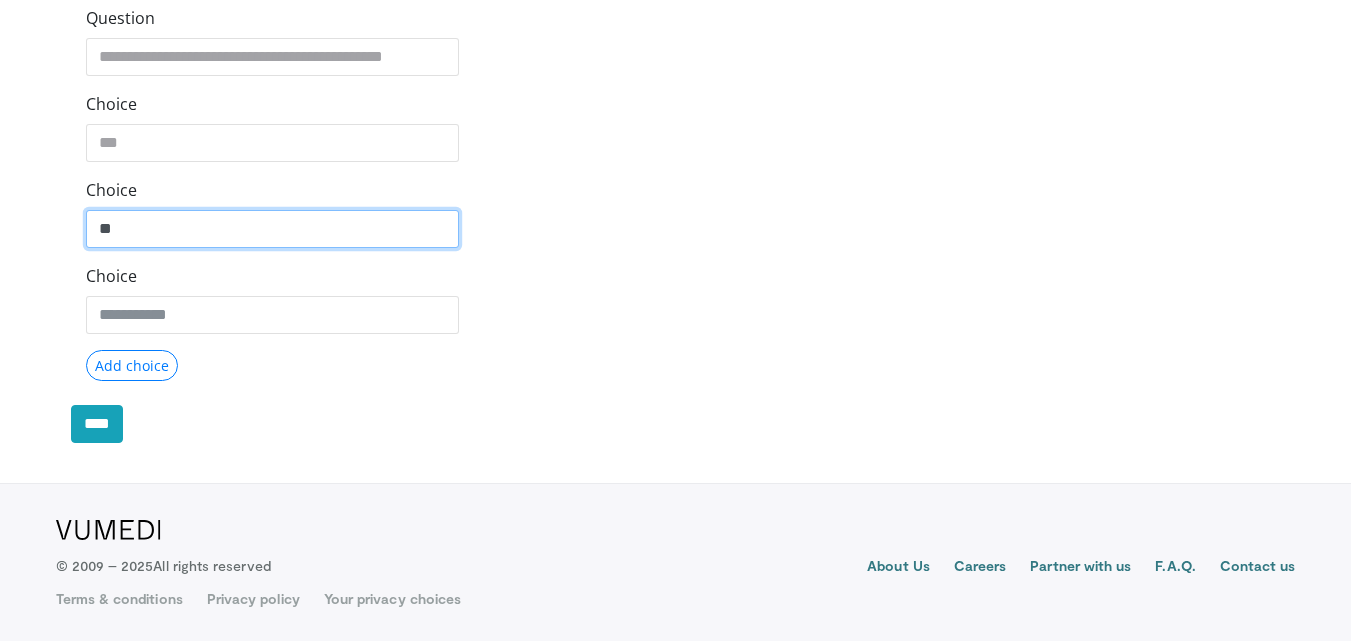 type on "**" 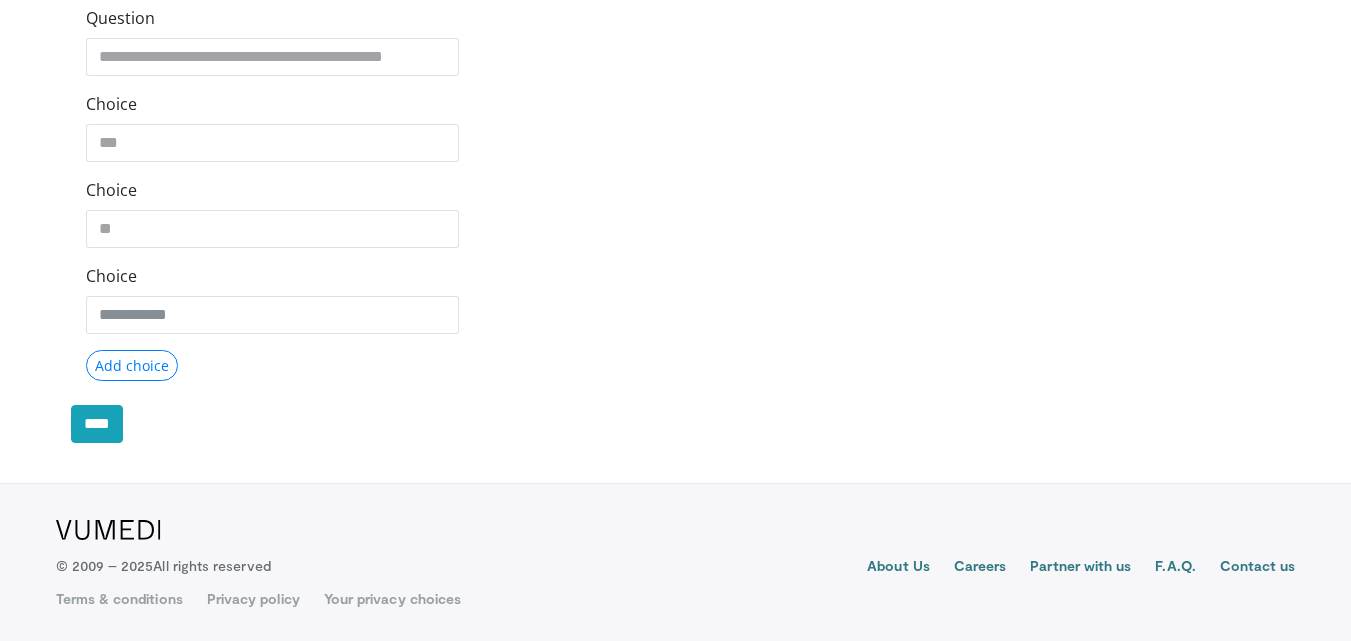 click on "Specialties
Adult & Family Medicine
Allergy, Asthma, Immunology
Anesthesiology
Cardiology
Dental
Dermatology
Endocrinology
Gastroenterology & Hepatology
General Surgery
Hematology & Oncology
Infectious Disease
Nephrology
Neurology
Neurosurgery
Obstetrics & Gynecology
Ophthalmology
Oral Maxillofacial
Orthopaedics
Otolaryngology
Pediatrics
Plastic Surgery
Podiatry
Psychiatry
Pulmonology
Radiation Oncology
Radiology
Rheumatology
Urology" at bounding box center [675, -45] 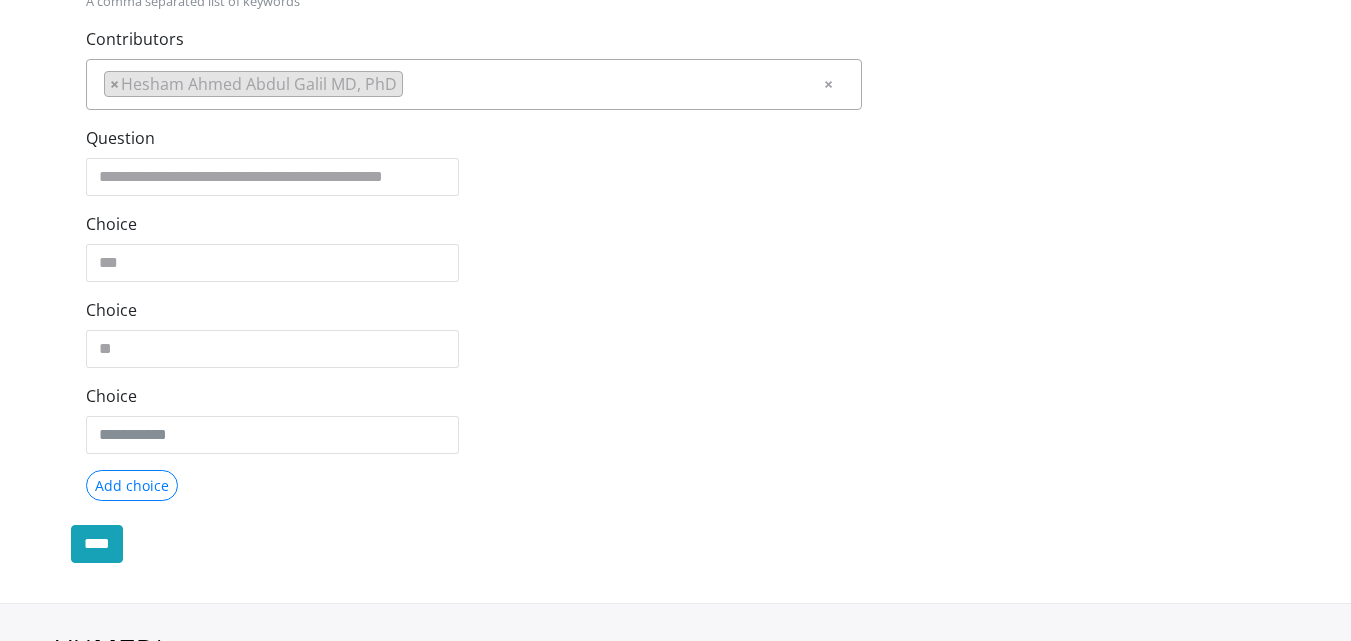 scroll, scrollTop: 730, scrollLeft: 0, axis: vertical 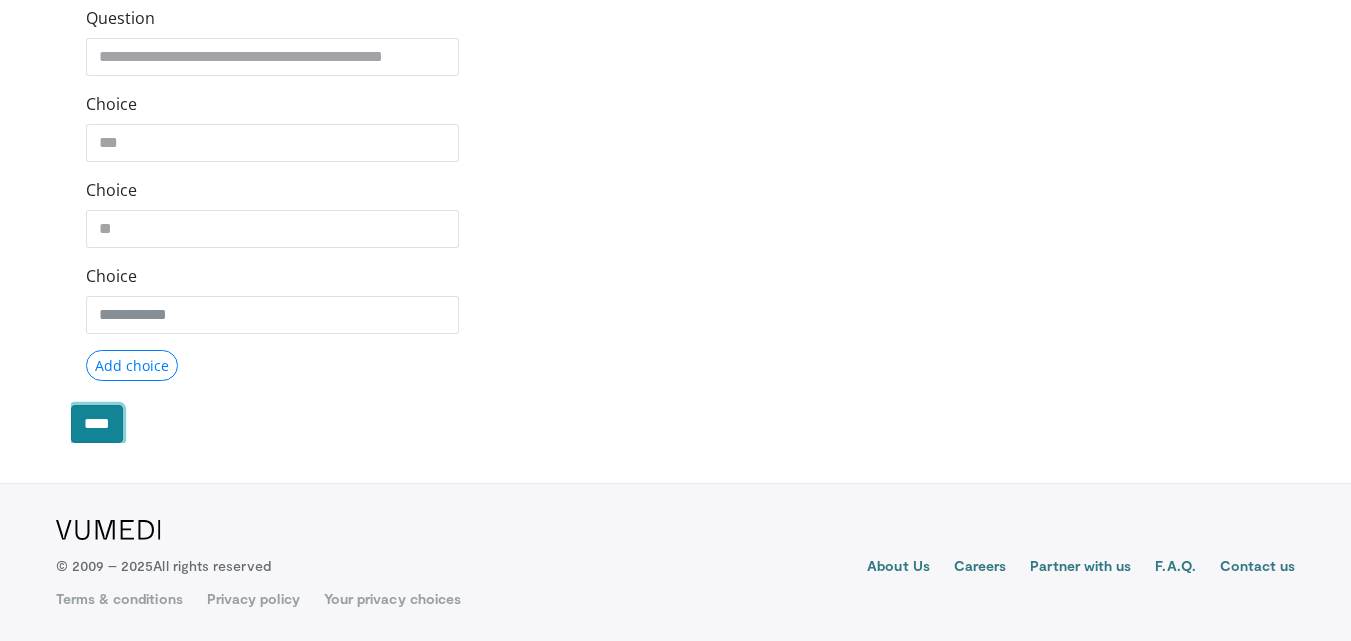 click on "****" at bounding box center (97, 424) 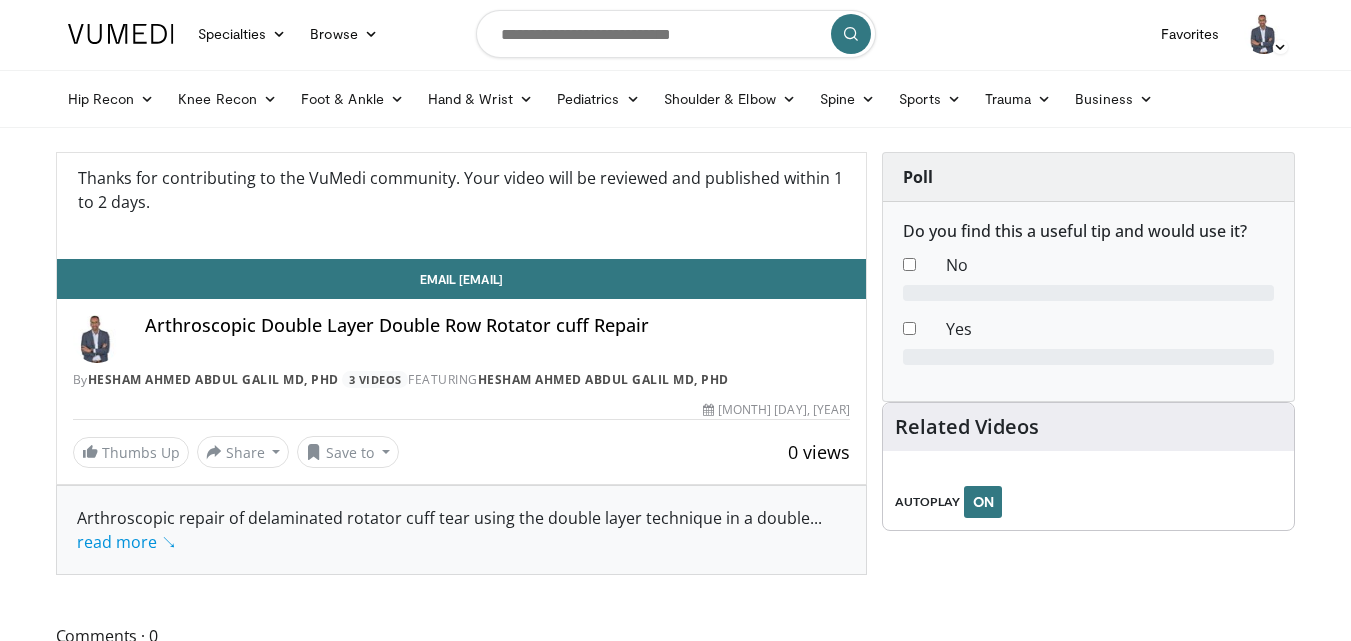 scroll, scrollTop: 0, scrollLeft: 0, axis: both 